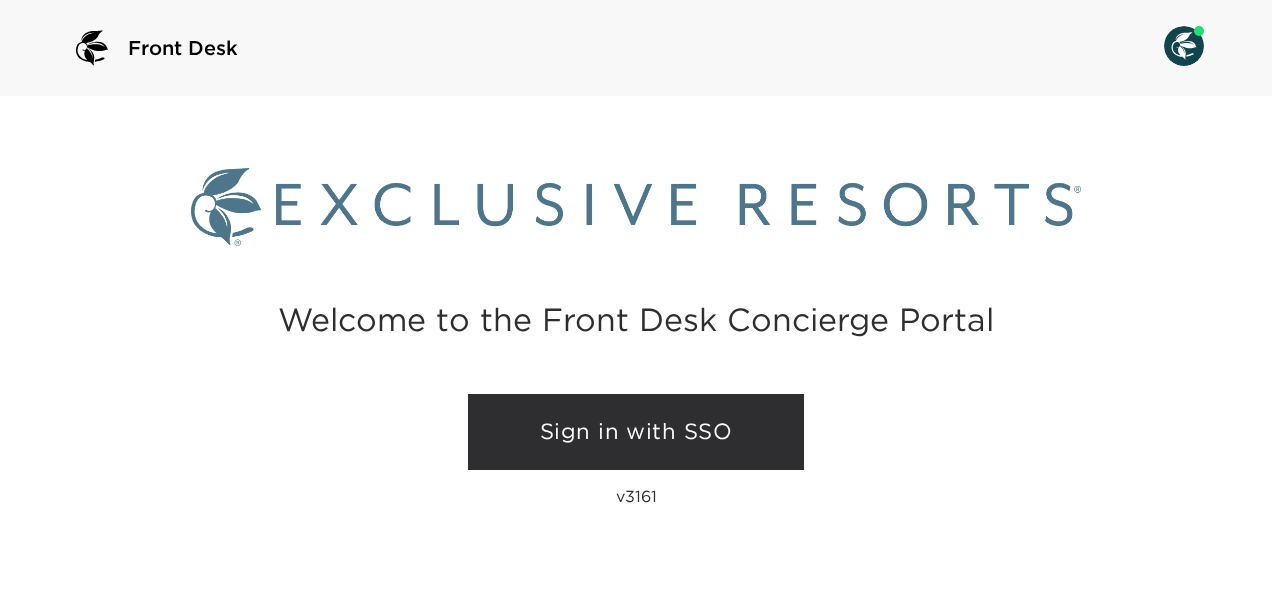 scroll, scrollTop: 0, scrollLeft: 0, axis: both 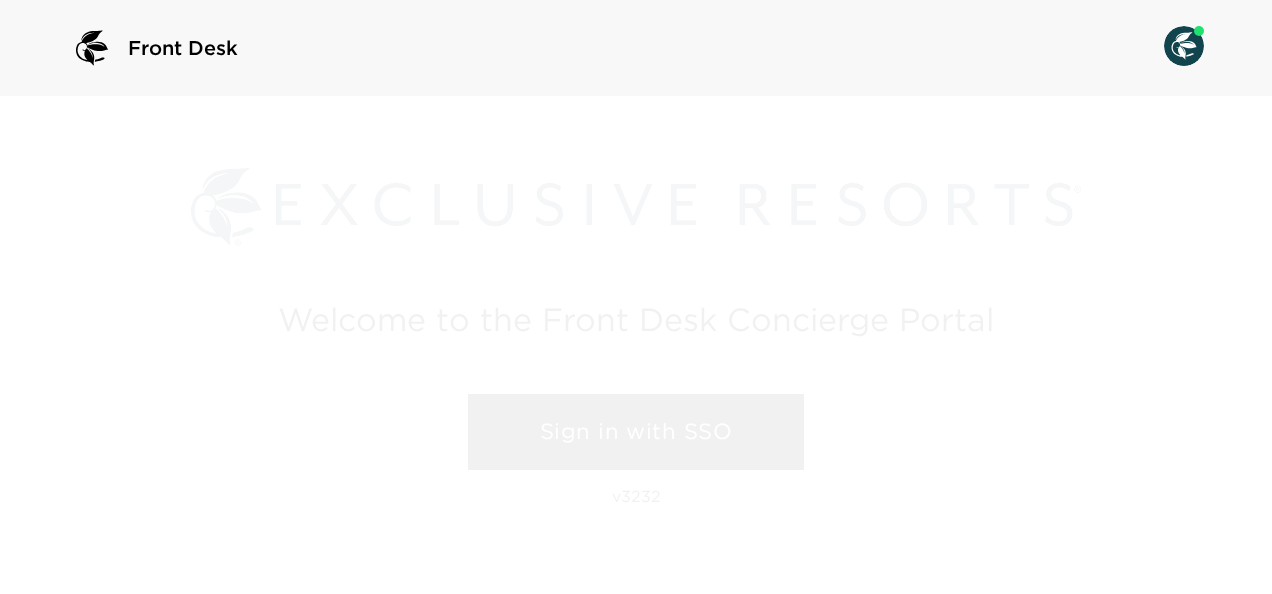 click on "Sign in with SSO" at bounding box center [636, 432] 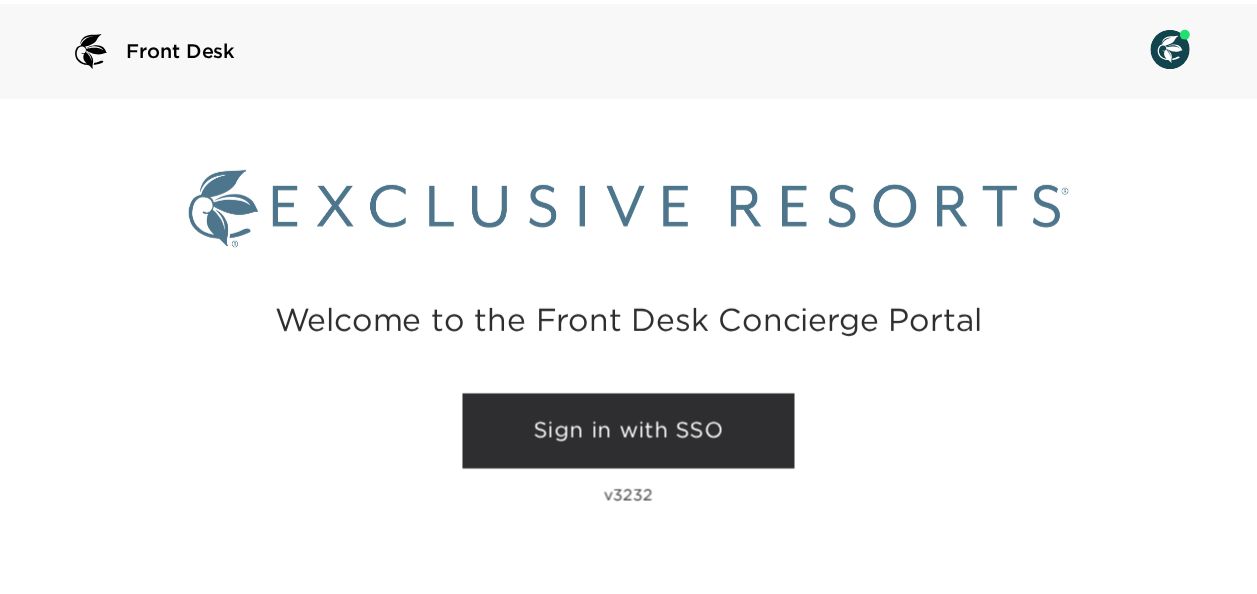 scroll, scrollTop: 0, scrollLeft: 0, axis: both 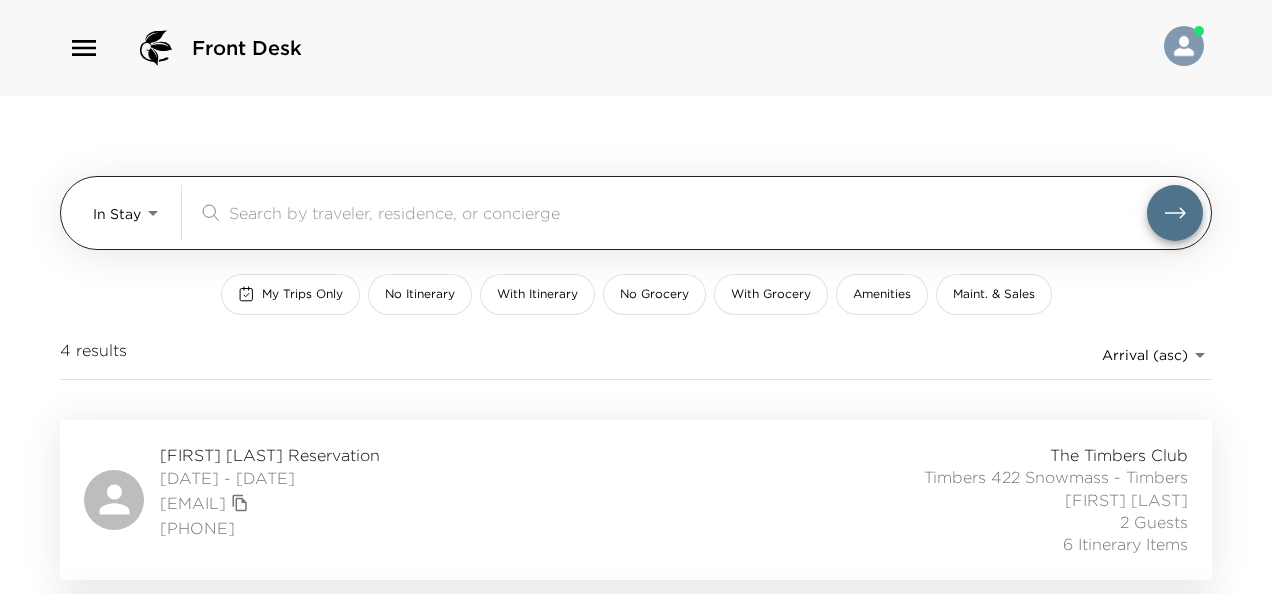 click on "Front Desk In Stay In-Stay ​ My Trips Only No Itinerary With Itinerary No Grocery With Grocery Amenities Maint. & Sales 4 results Arrival (asc) reservations_prod_arrival_asc [FIRST] [LAST] Reservation [DATE] - [DATE] [EMAIL] [PHONE] The Timbers Club Timbers 422 Snowmass - Timbers [FIRST] [LAST] 2 Guests 6 Itinerary Items [FIRST] [LAST] Reservation [DATE] - [DATE] [EMAIL] [PHONE] The Timbers Club Timbers 432 Snowmass - Timbers [FIRST] [LAST] 1 Guest 8 Itinerary Items [FIRST] [LAST] Reservation [DATE] - [DATE] [EMAIL] [PHONE] The Timbers Club Timbers 423 Snowmass - Timbers [FIRST] [LAST] 1 Guest 5 Itinerary Items [FIRST] [LAST] Reservation [DATE] - [DATE] [EMAIL] The Timbers Club Timbers 424 Snowmass - Timbers [FIRST] [LAST] 1 Guest 8 Itinerary Items" at bounding box center (636, 297) 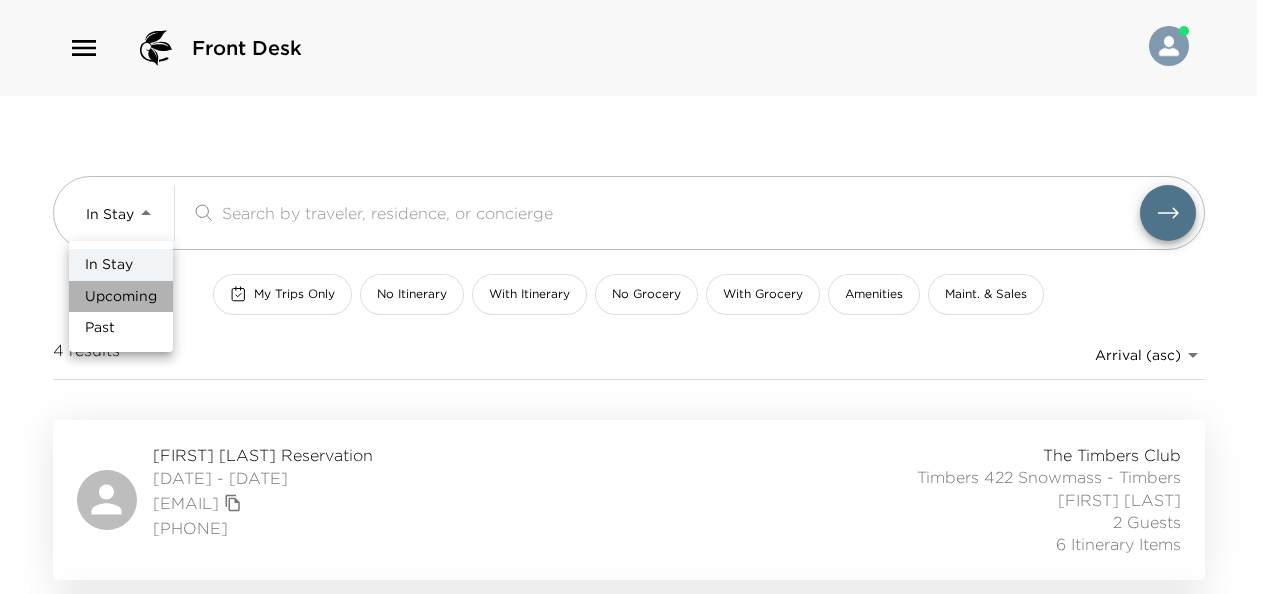 click on "Upcoming" at bounding box center [121, 297] 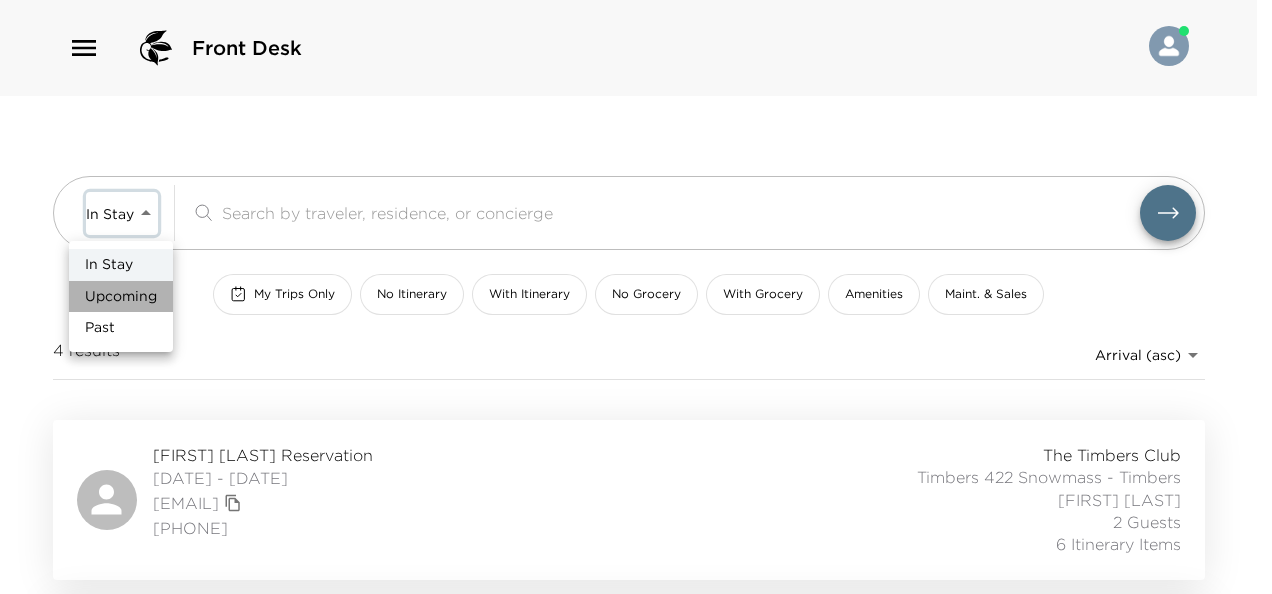 type on "Upcoming" 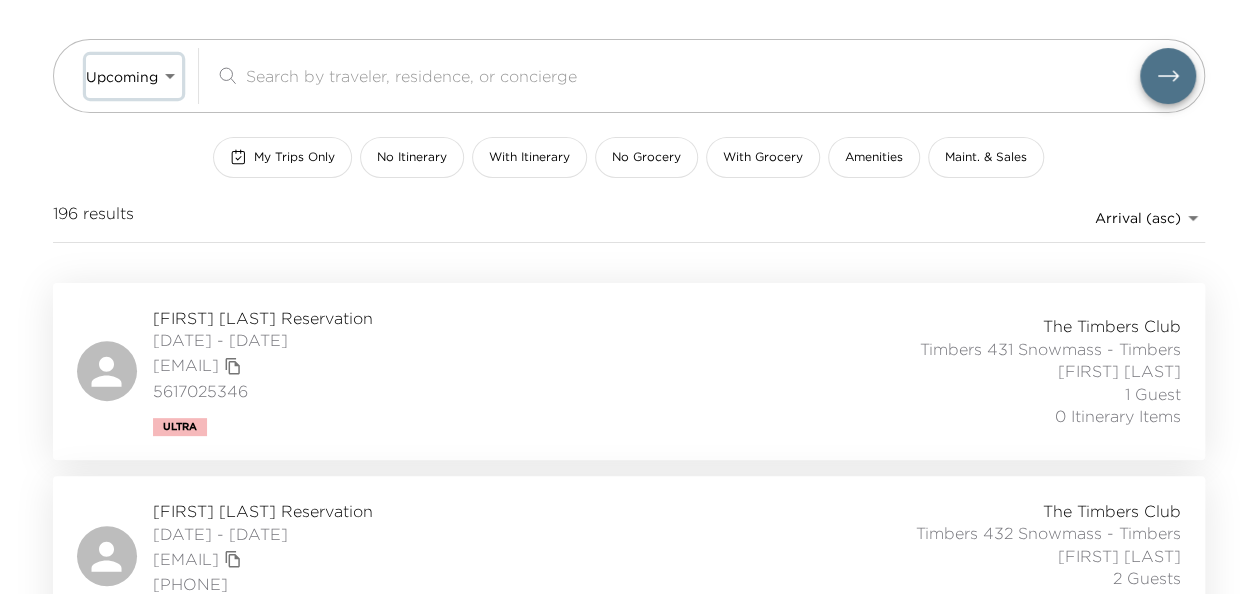 scroll, scrollTop: 136, scrollLeft: 0, axis: vertical 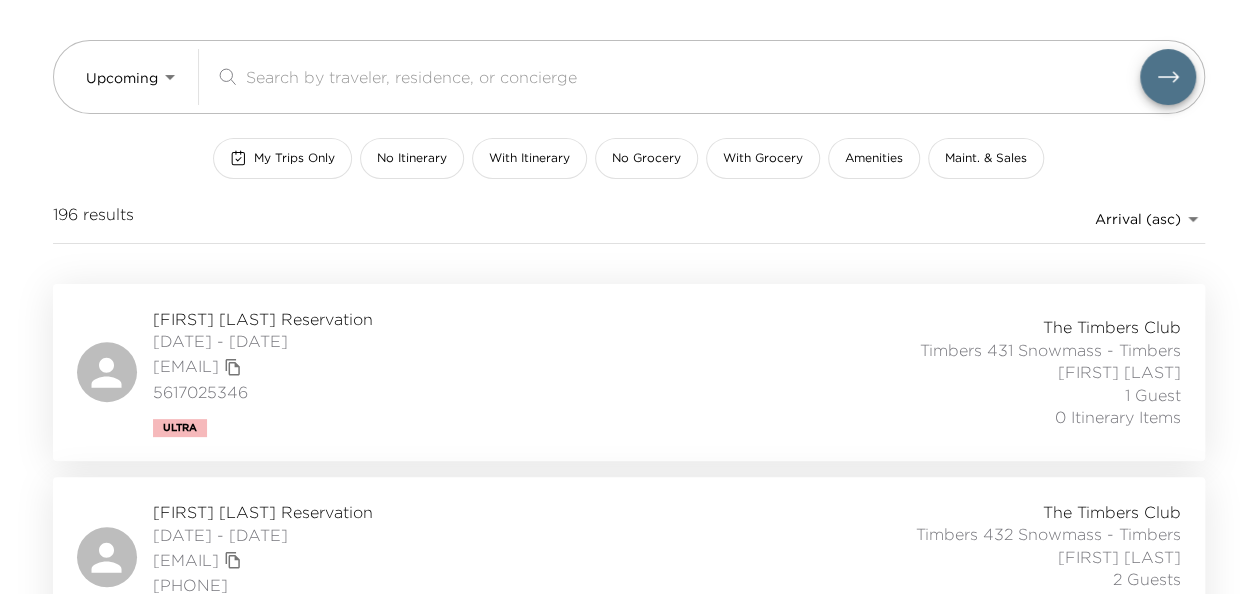 click on "[FIRST] [LAST] Reservation" at bounding box center (263, 319) 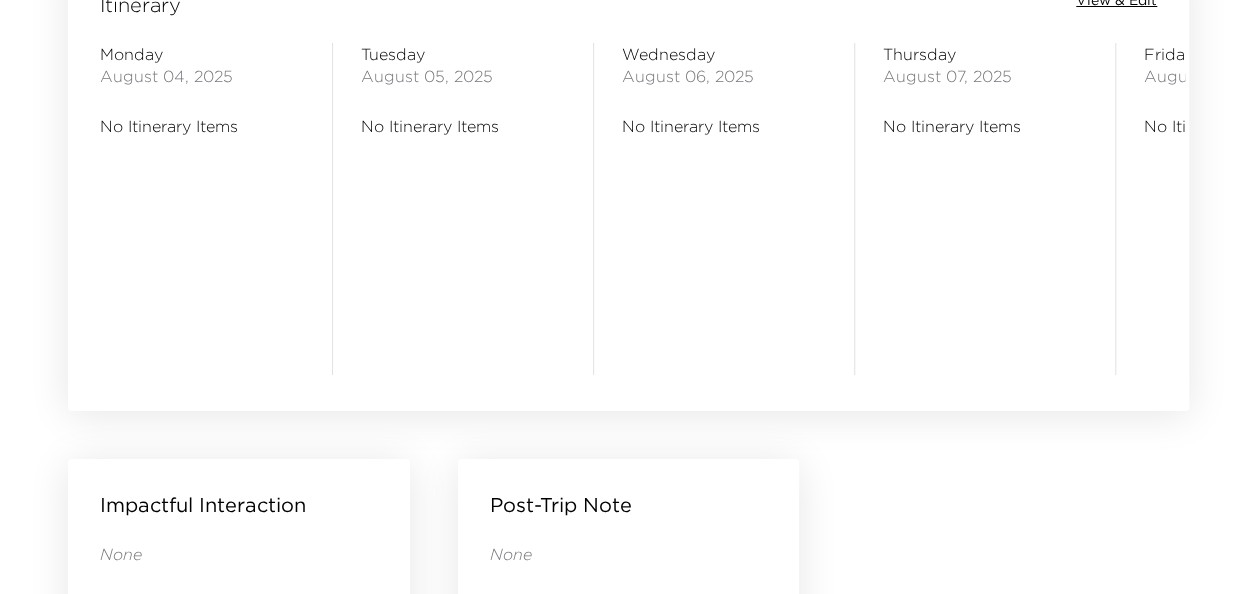 scroll, scrollTop: 1599, scrollLeft: 0, axis: vertical 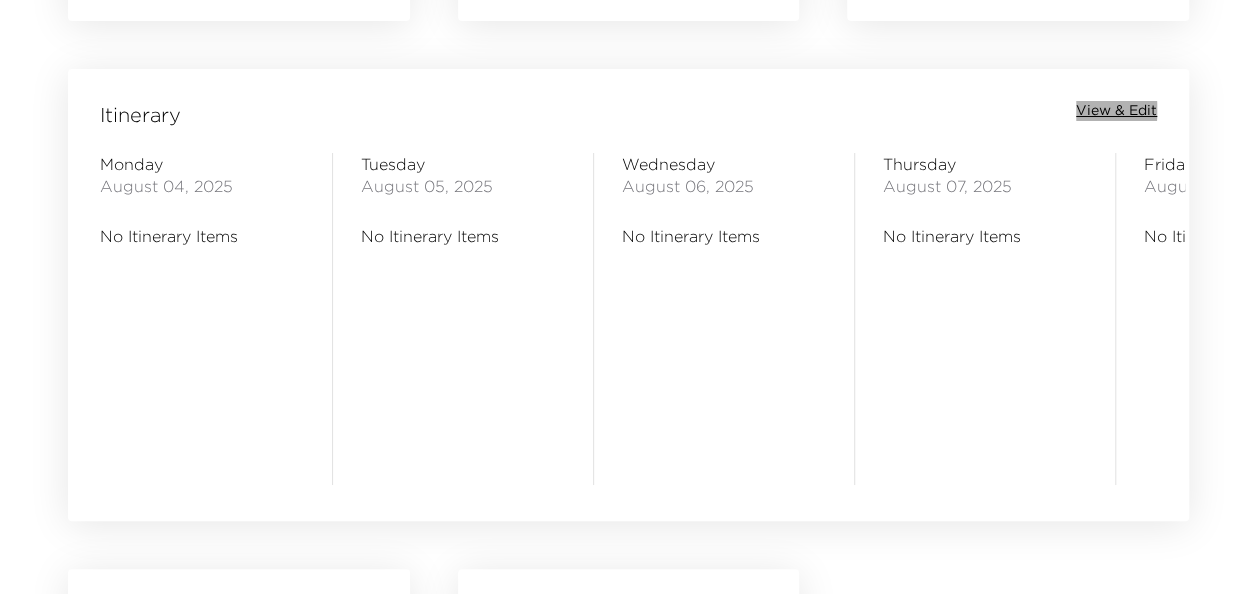 click on "View & Edit" at bounding box center [1116, 111] 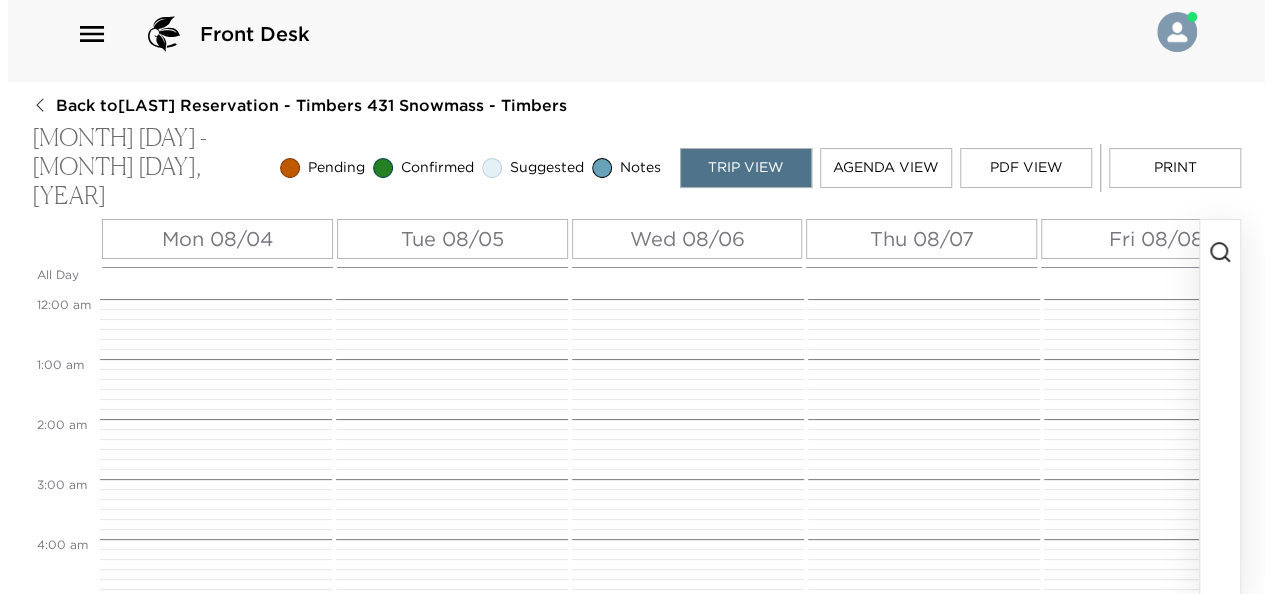scroll, scrollTop: 0, scrollLeft: 0, axis: both 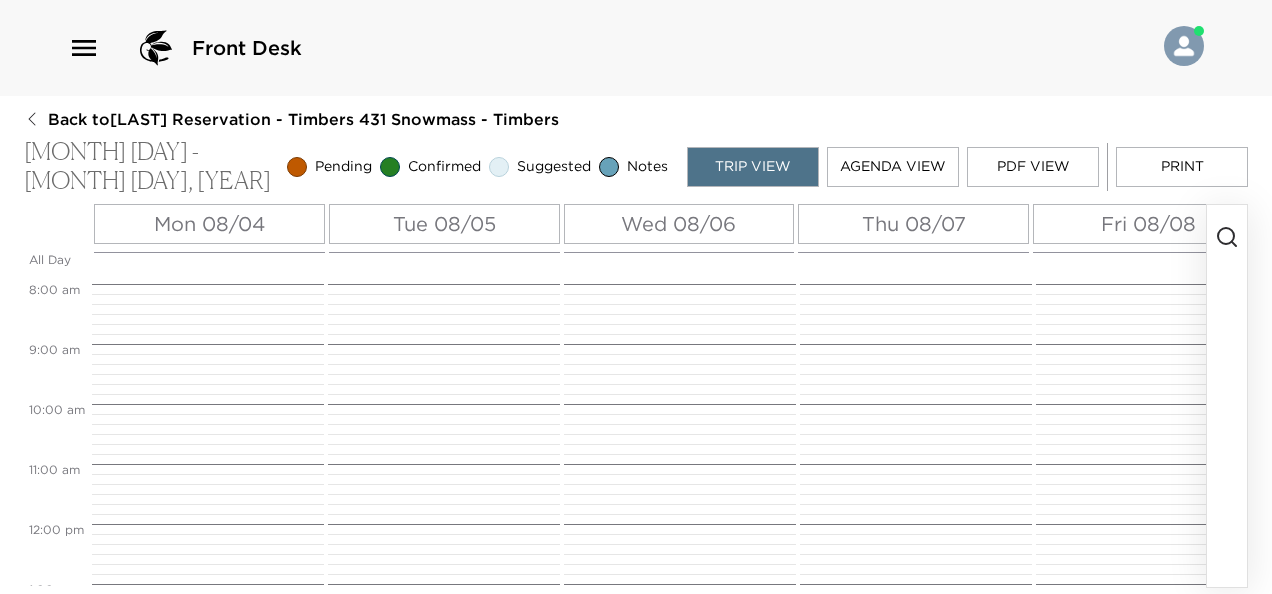 click 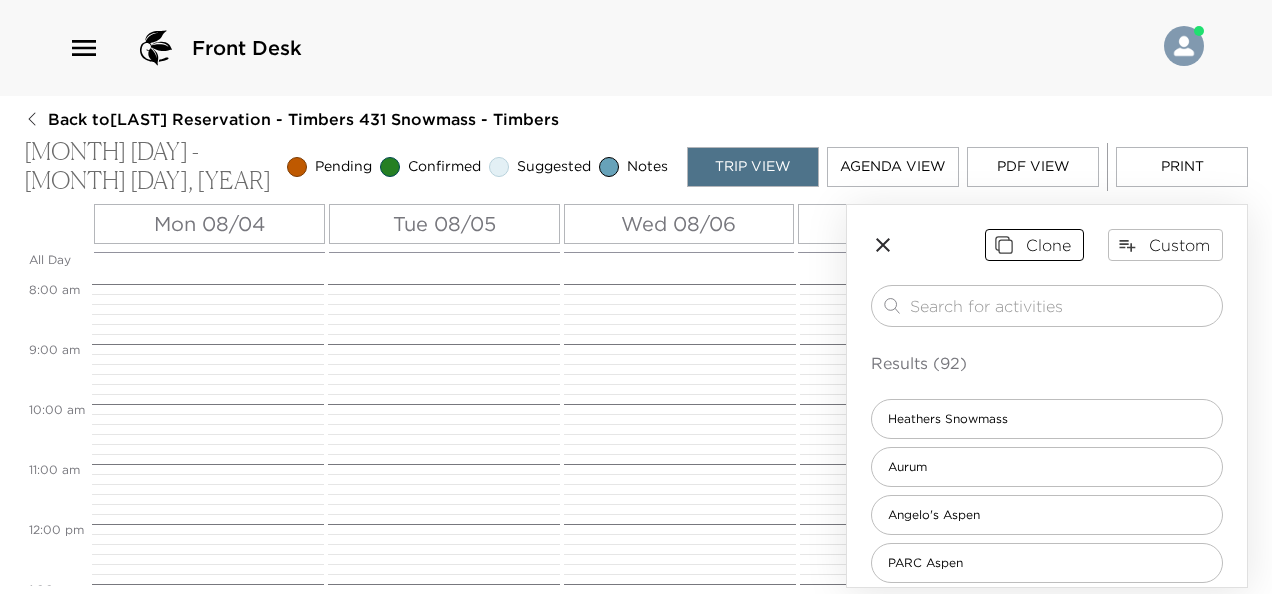click on "Clone" at bounding box center [1034, 245] 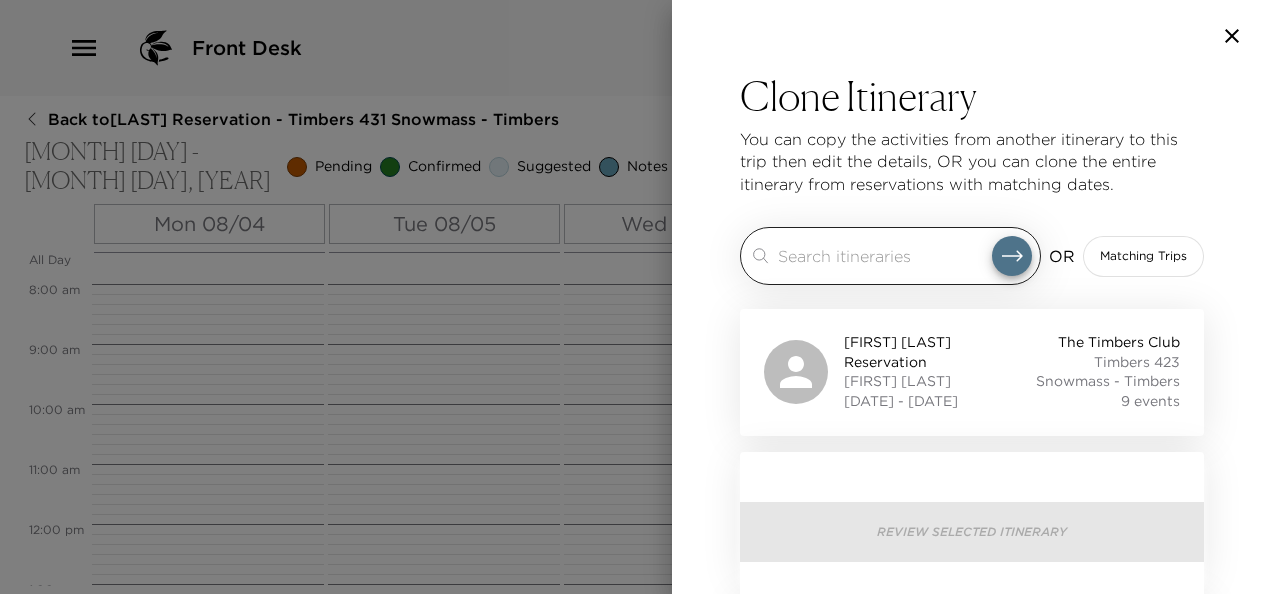 click on "​" at bounding box center [890, 256] 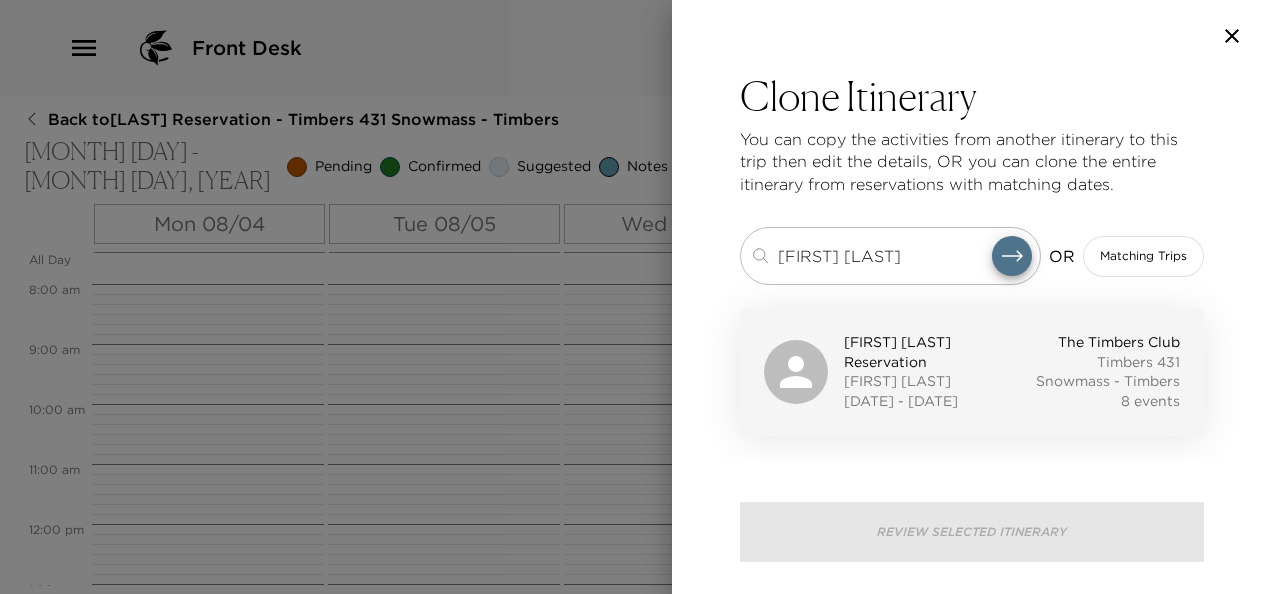 type on "[FIRST] [LAST]" 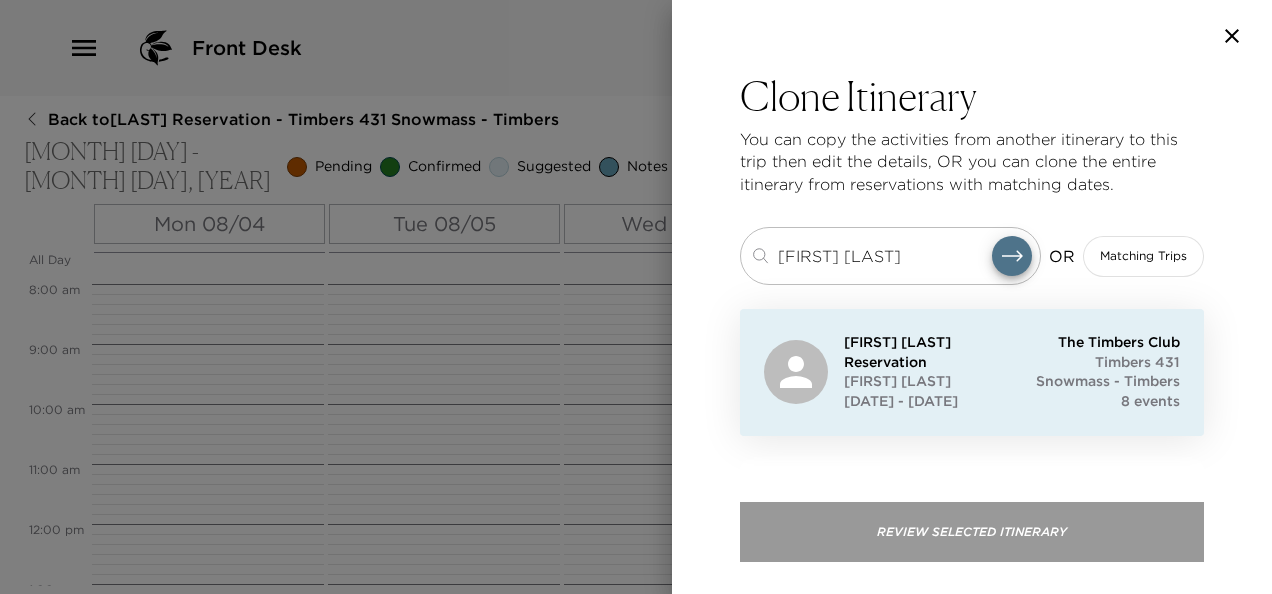click on "Review Selected Itinerary" at bounding box center (972, 532) 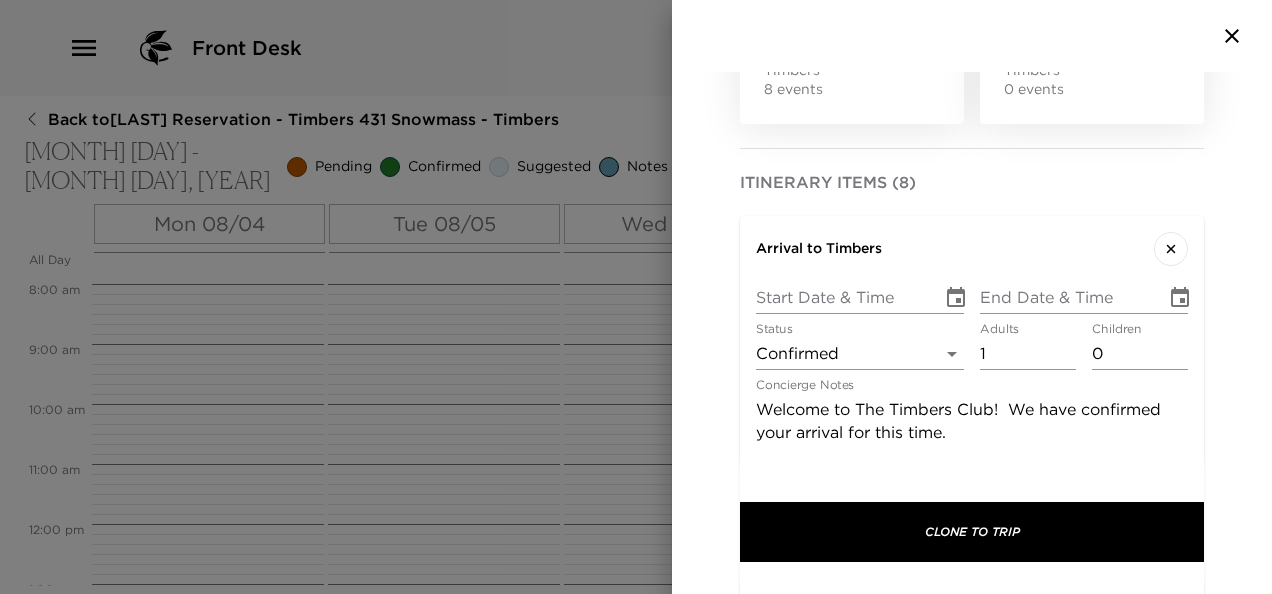 scroll, scrollTop: 341, scrollLeft: 0, axis: vertical 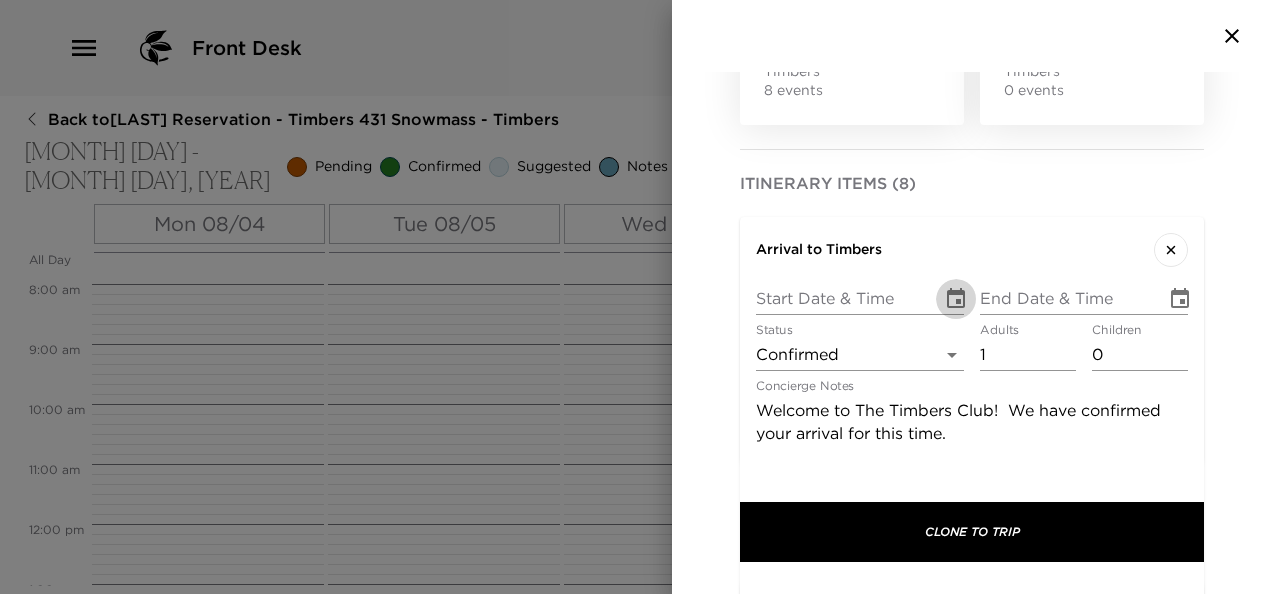 click 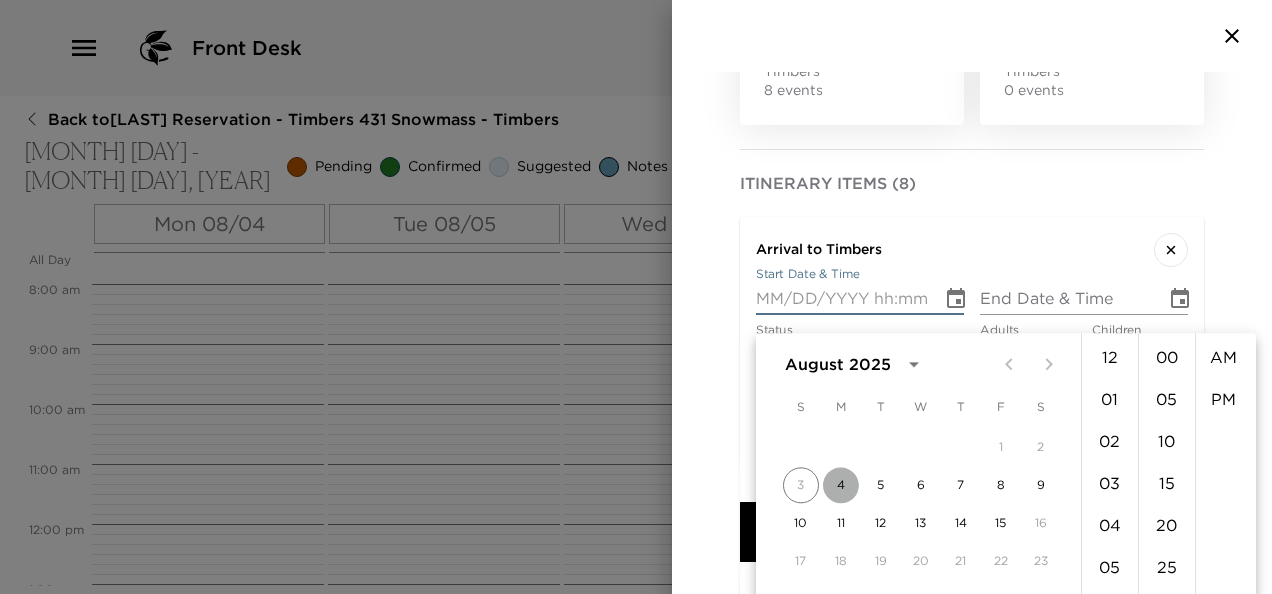 click on "4" at bounding box center (841, 485) 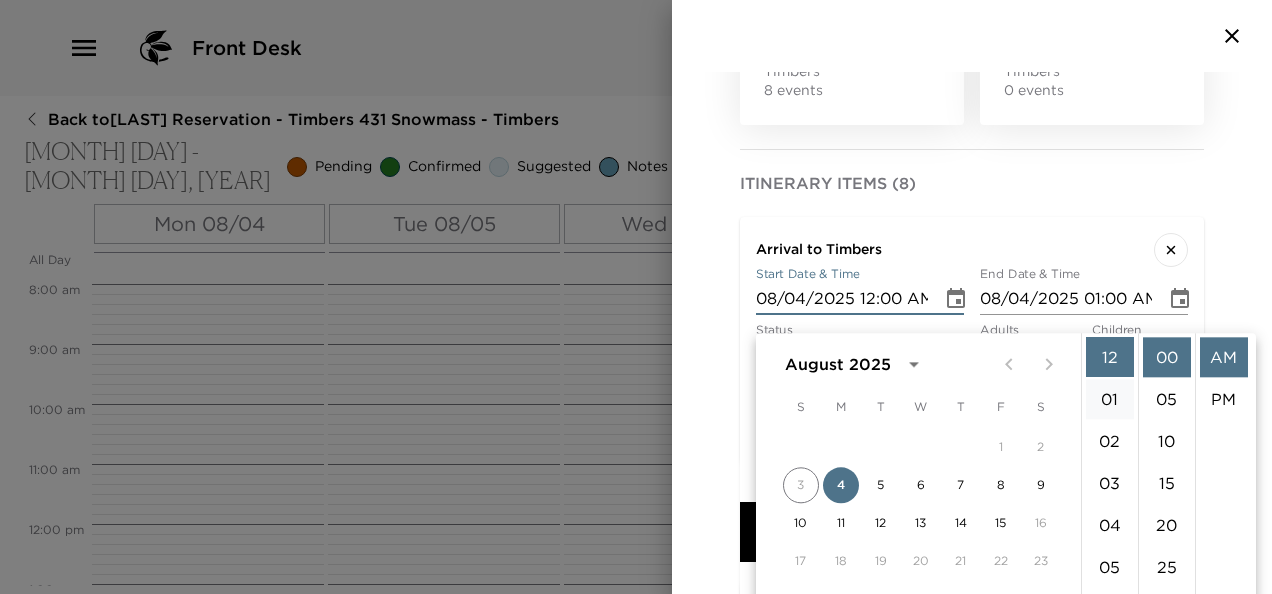 click on "01" at bounding box center [1110, 399] 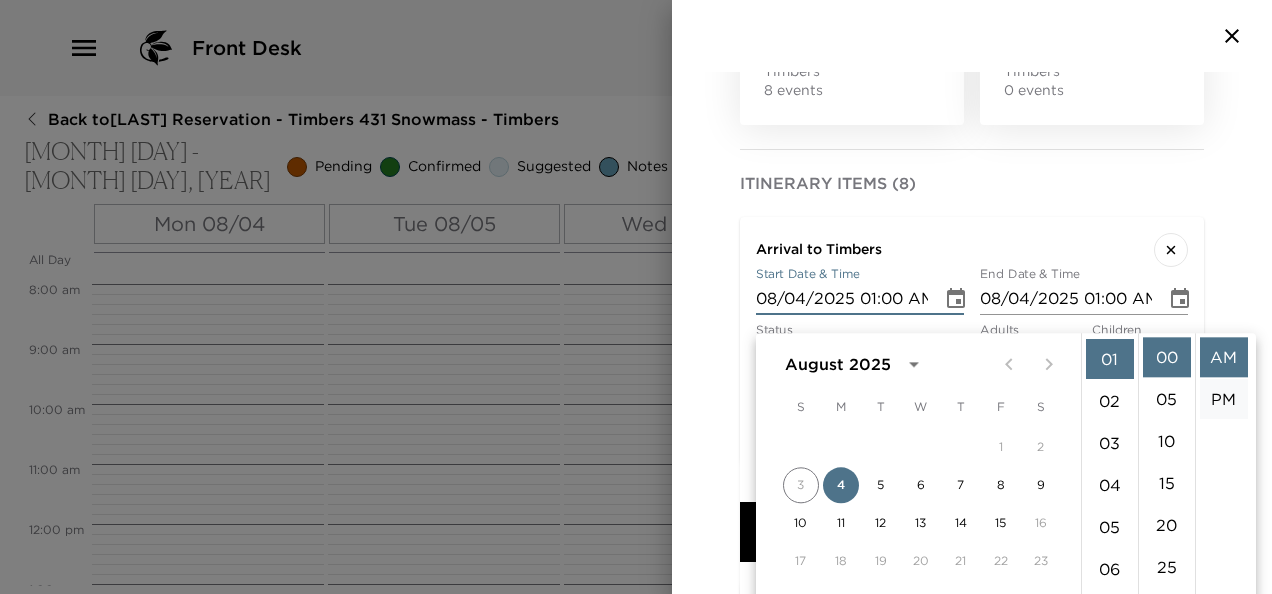 scroll, scrollTop: 42, scrollLeft: 0, axis: vertical 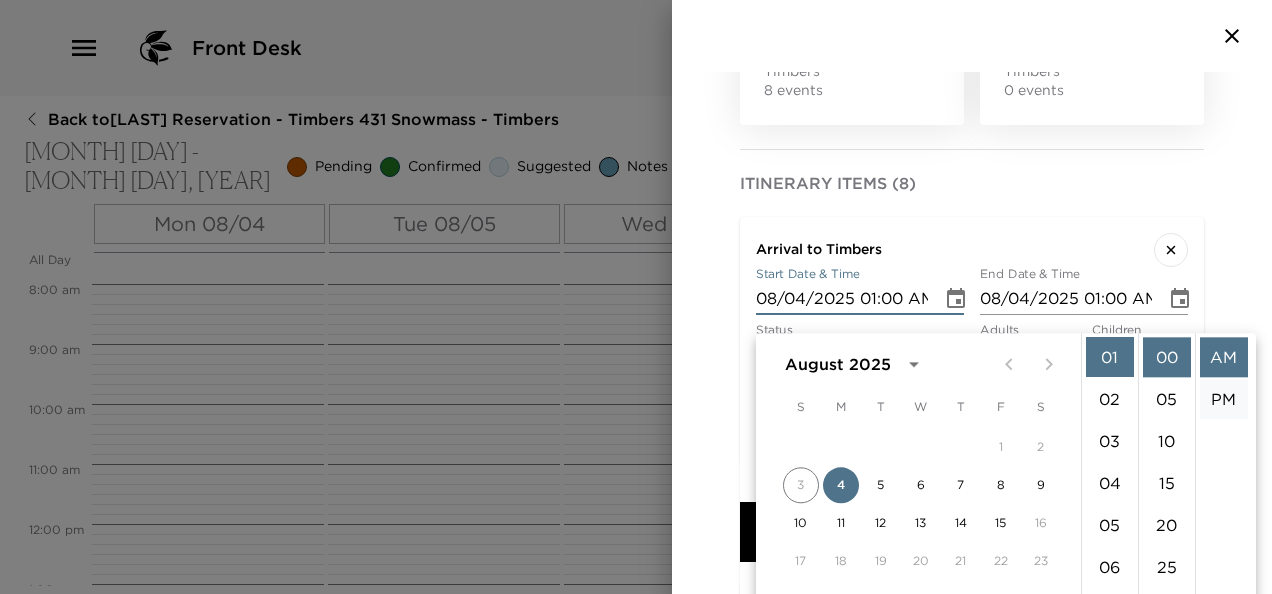 click on "PM" at bounding box center (1224, 399) 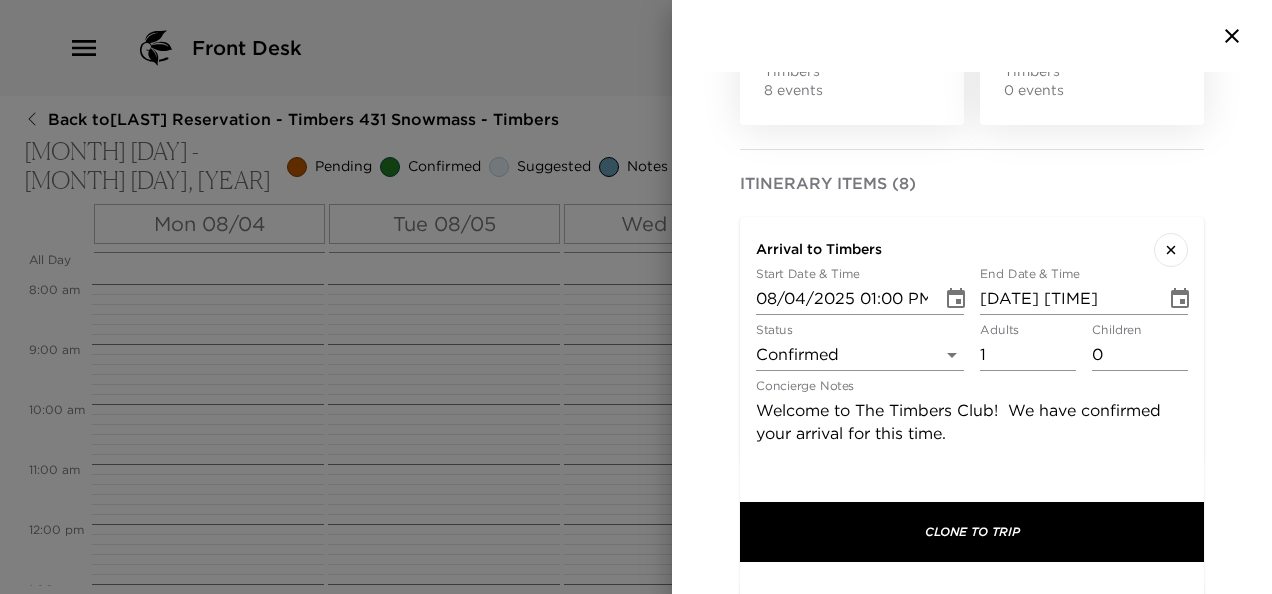 scroll, scrollTop: 0, scrollLeft: 0, axis: both 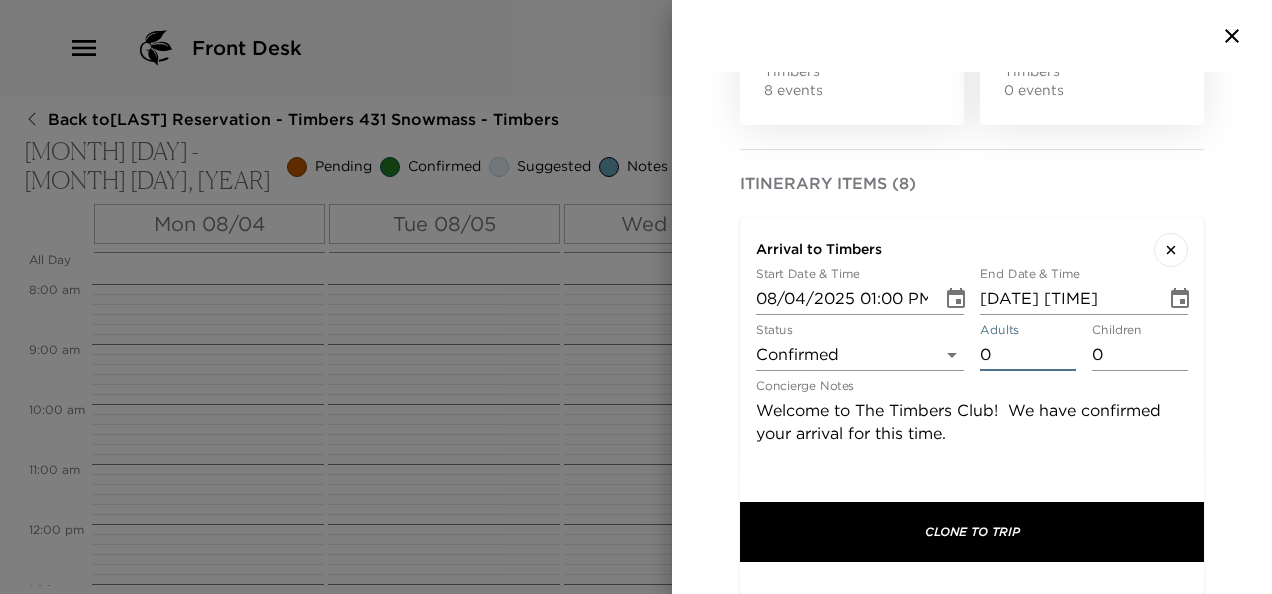 type on "0" 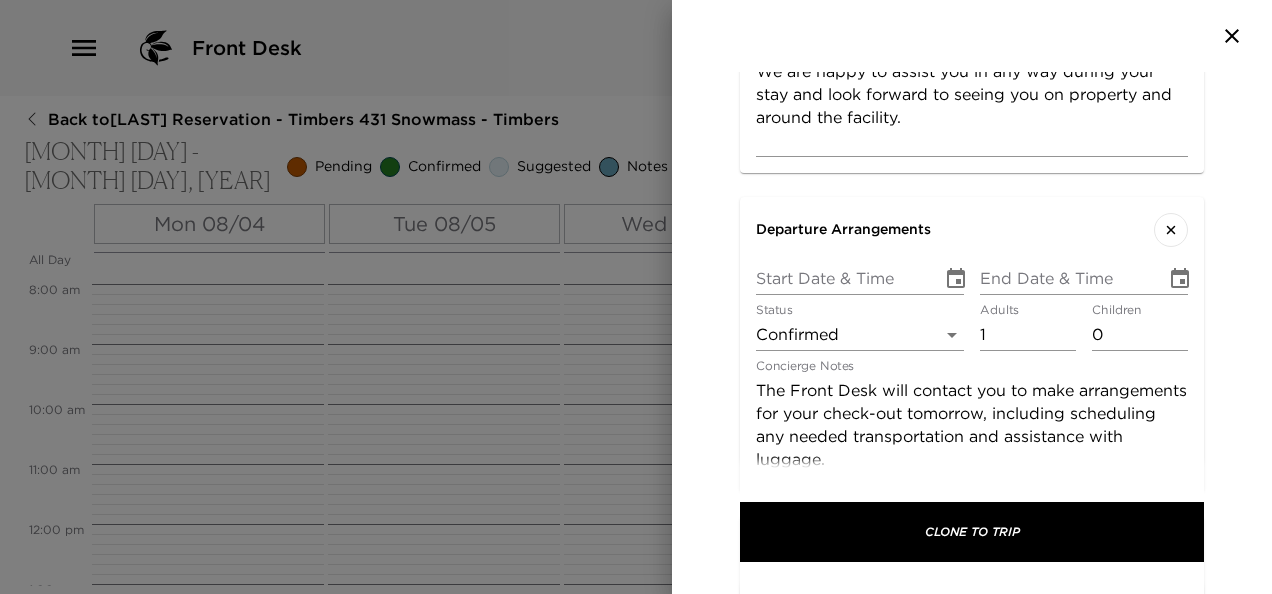 scroll, scrollTop: 1013, scrollLeft: 0, axis: vertical 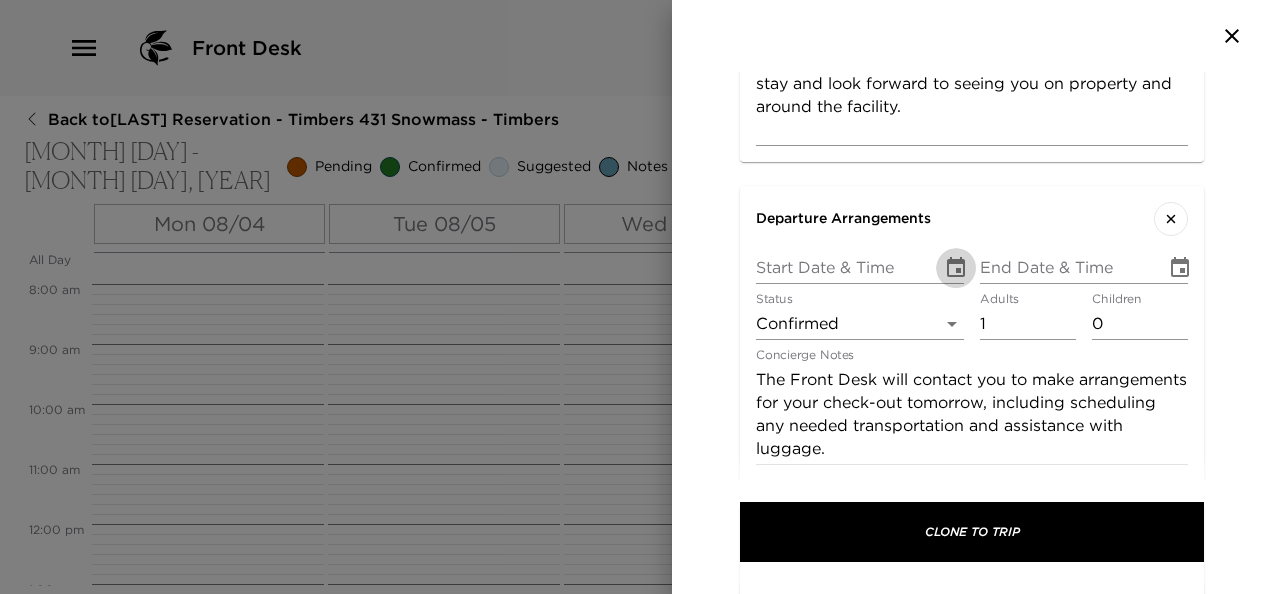 click 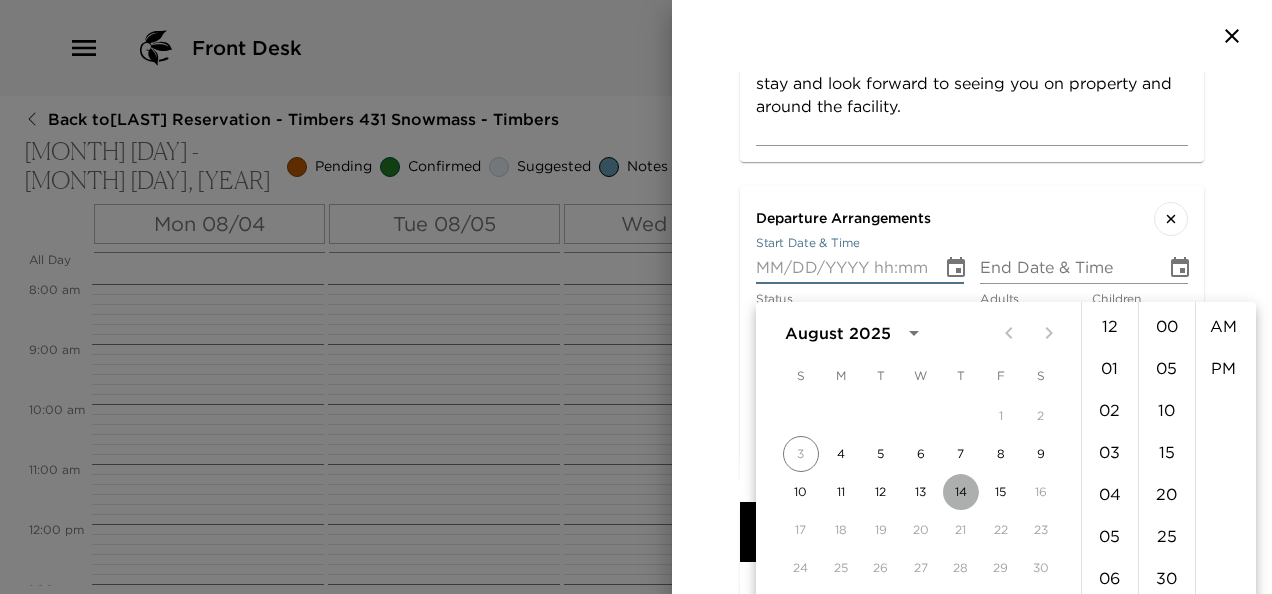 click on "14" at bounding box center (961, 492) 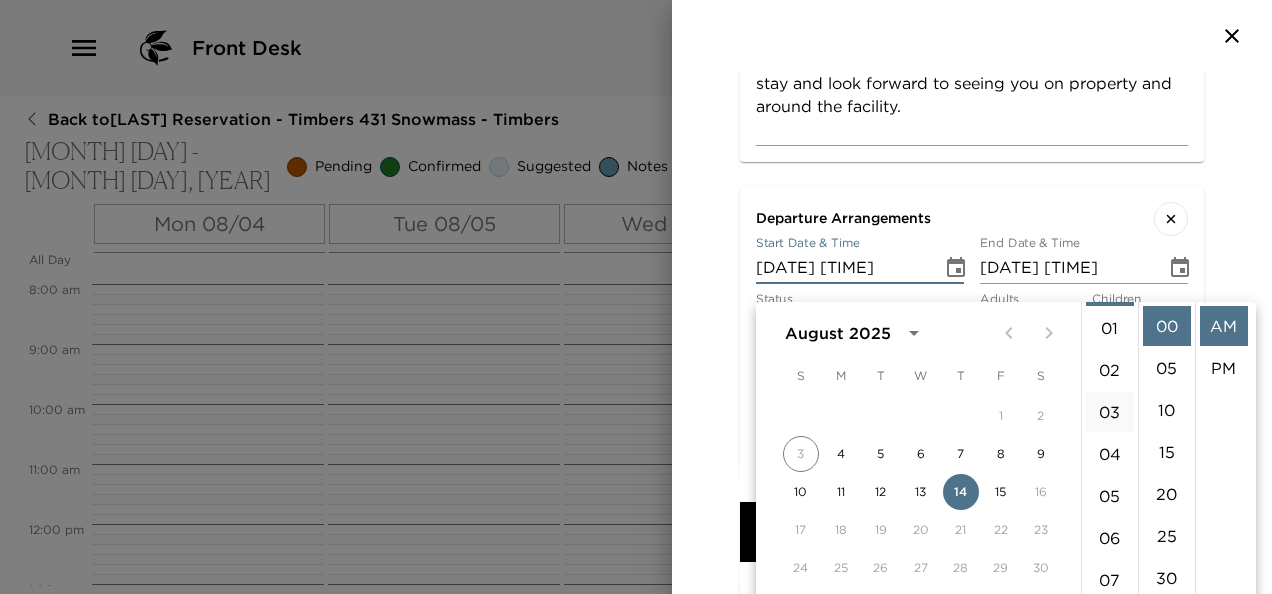 scroll, scrollTop: 41, scrollLeft: 0, axis: vertical 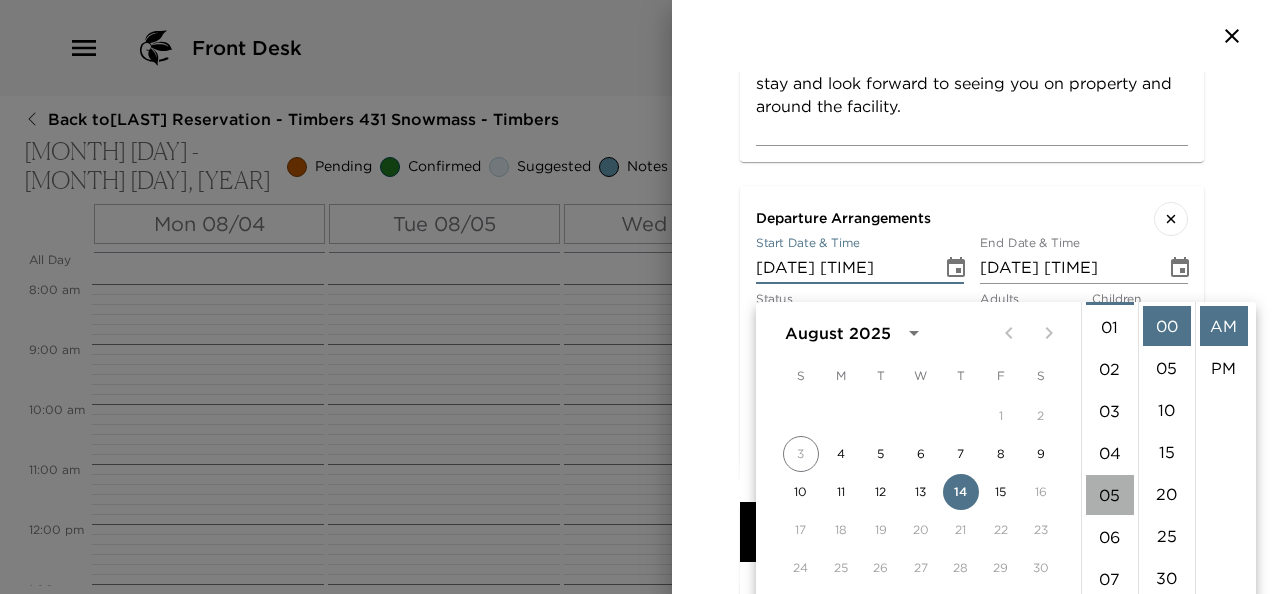 click on "05" at bounding box center (1110, 495) 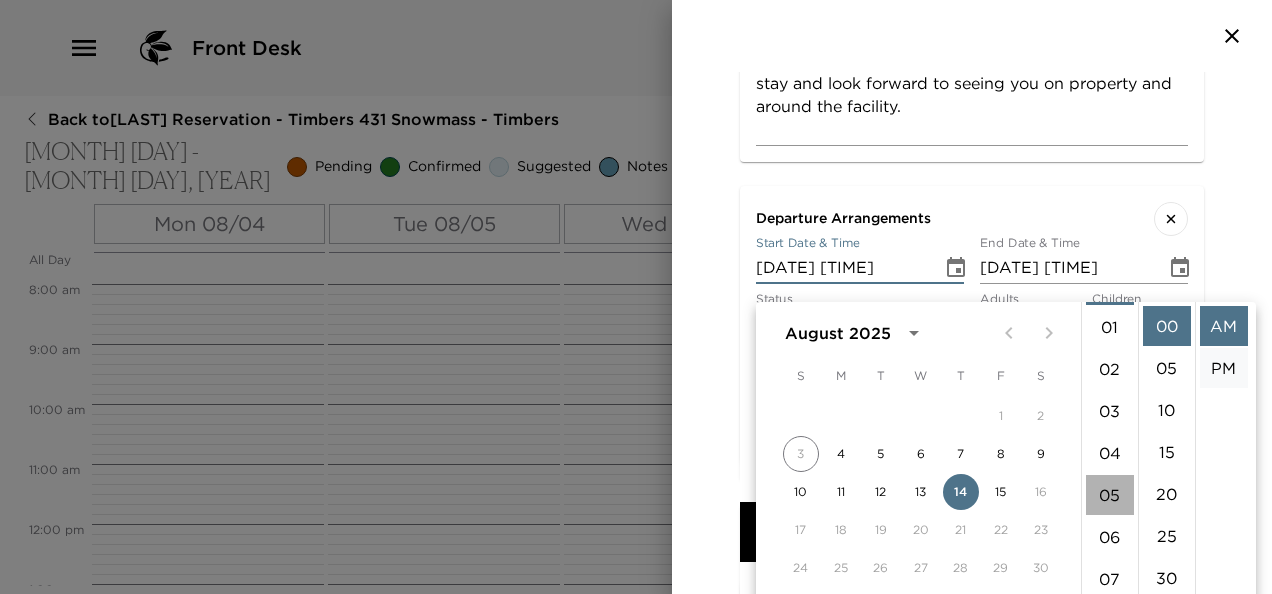 type on "[DATE] [TIME]" 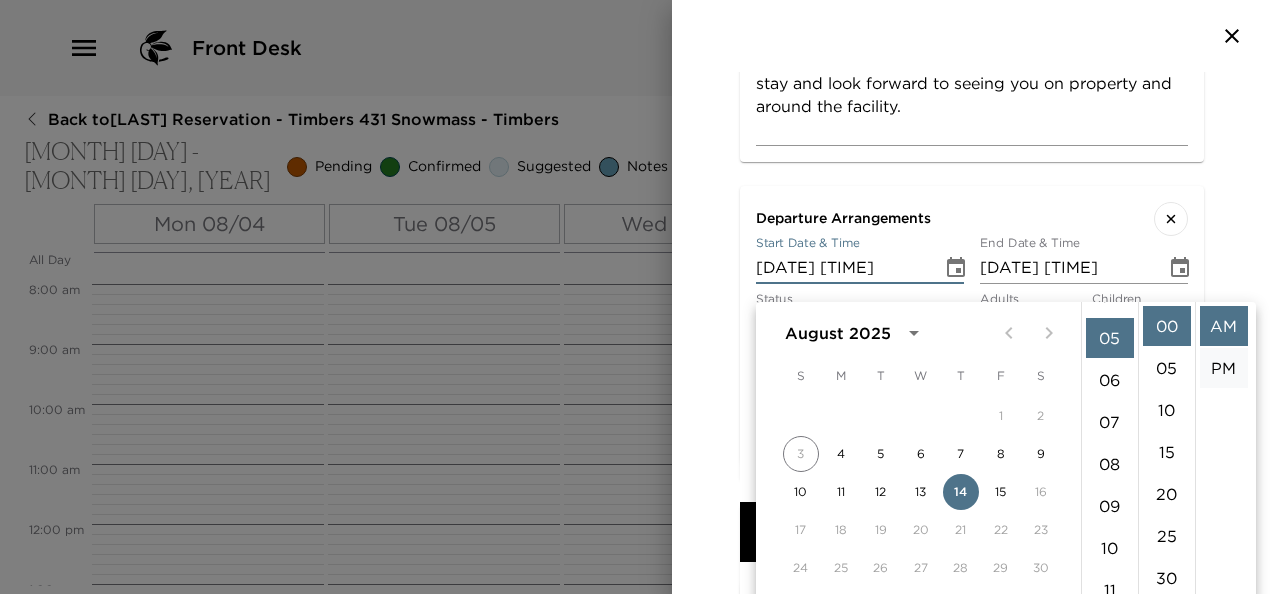scroll, scrollTop: 210, scrollLeft: 0, axis: vertical 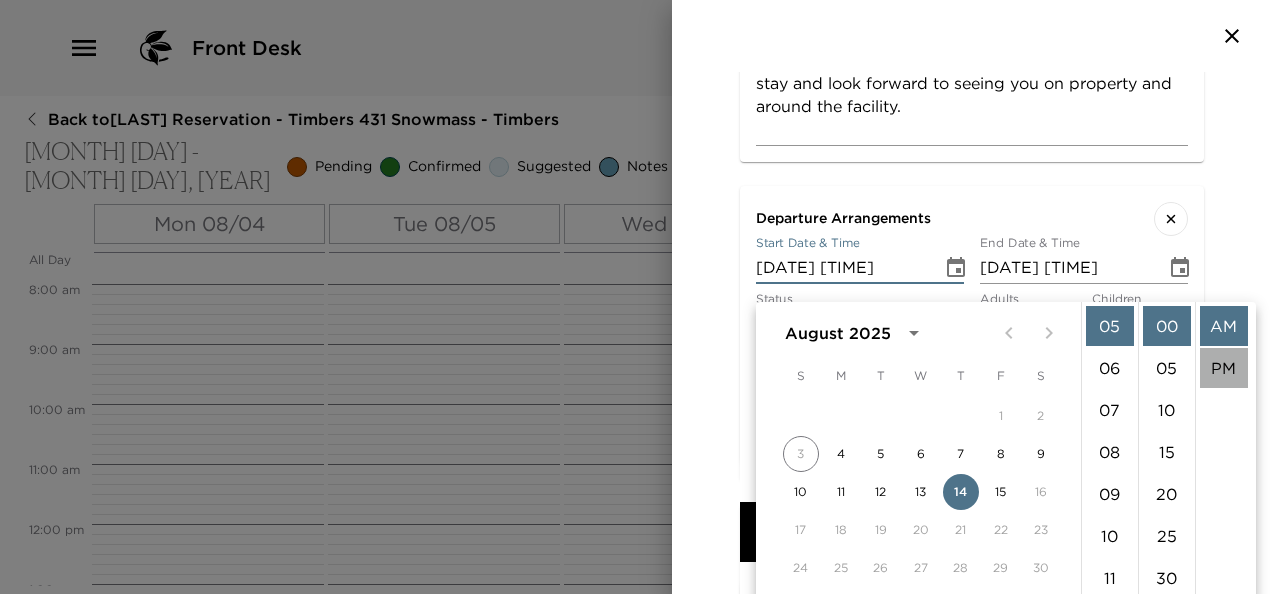 click on "PM" at bounding box center [1224, 368] 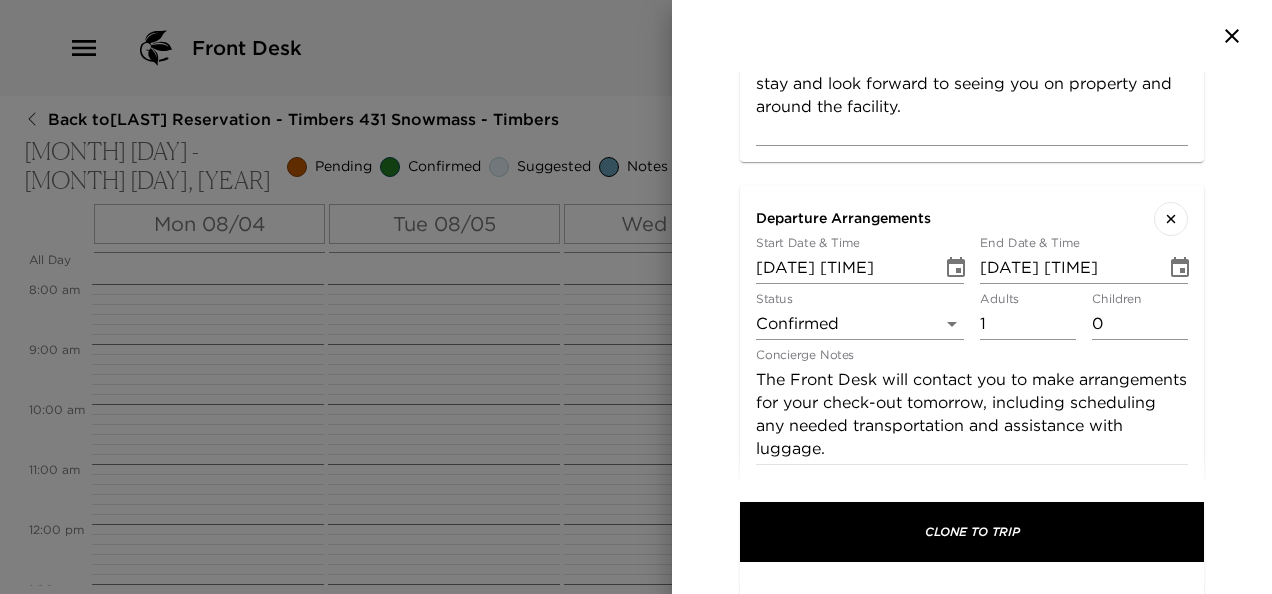 scroll, scrollTop: 0, scrollLeft: 0, axis: both 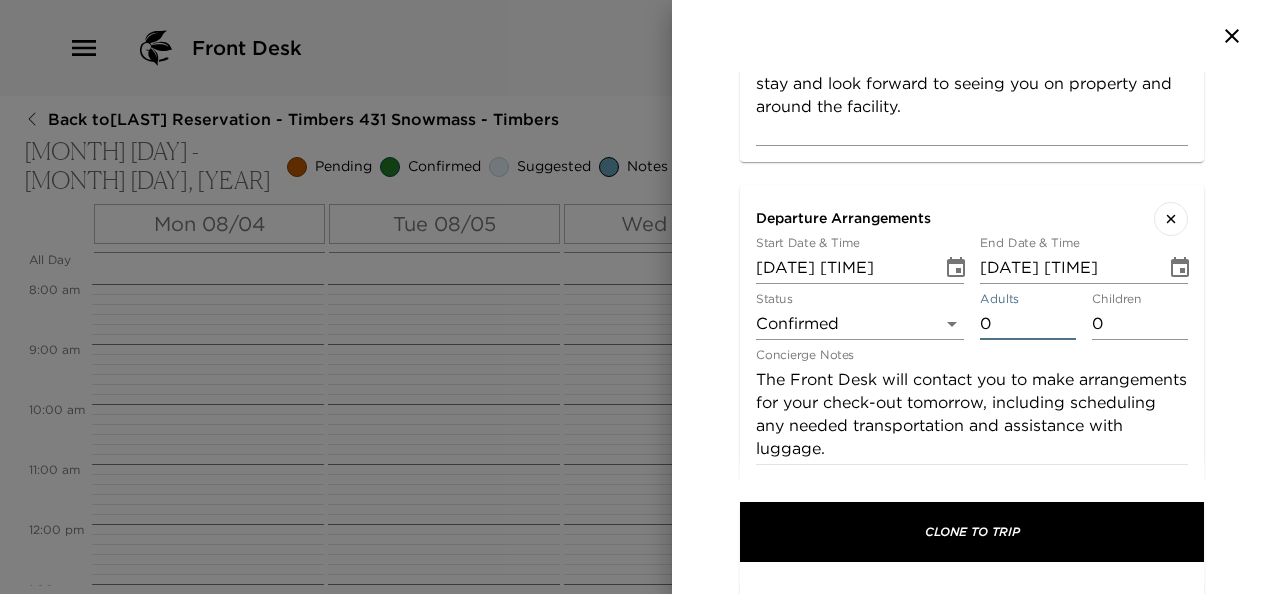 type on "0" 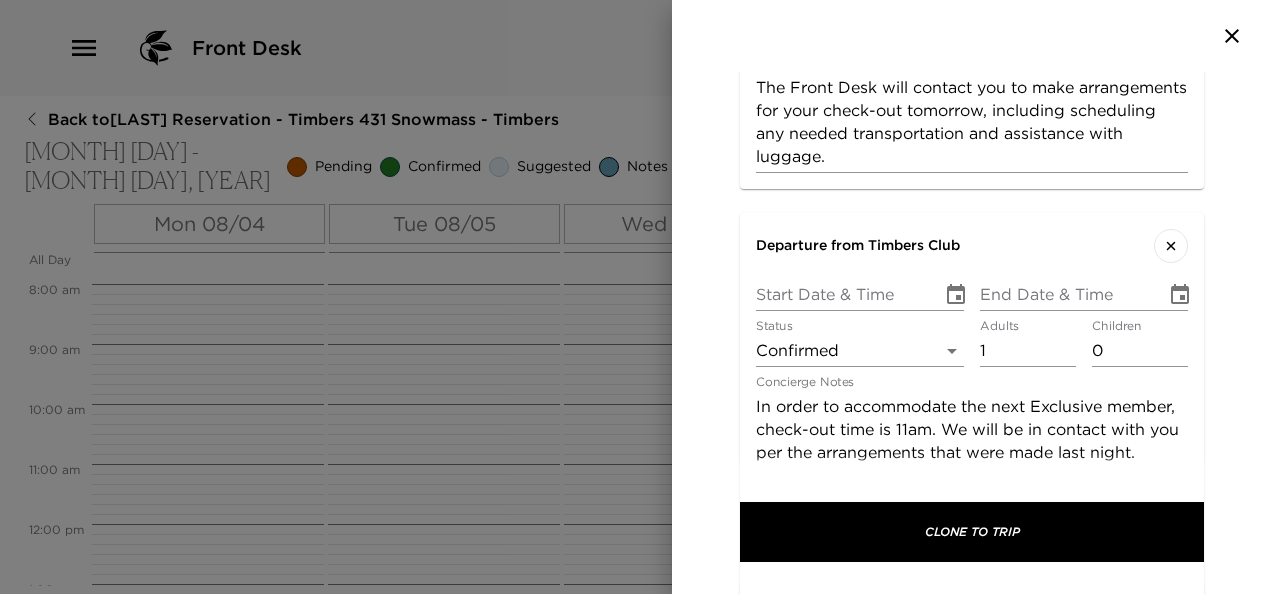 scroll, scrollTop: 1410, scrollLeft: 0, axis: vertical 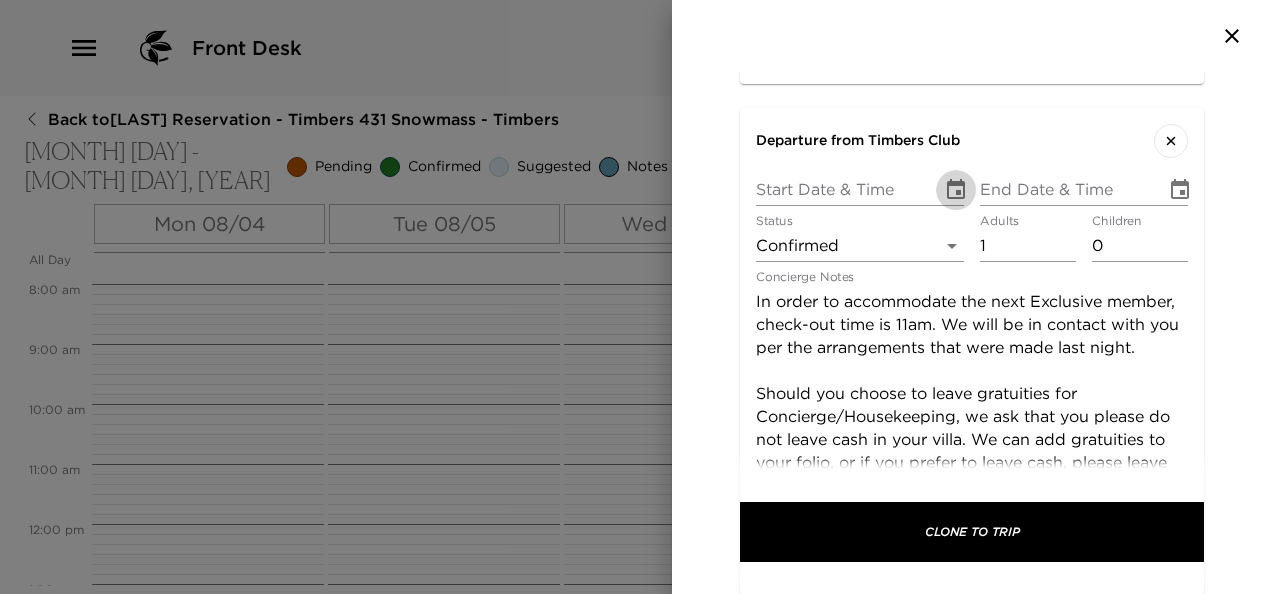 click 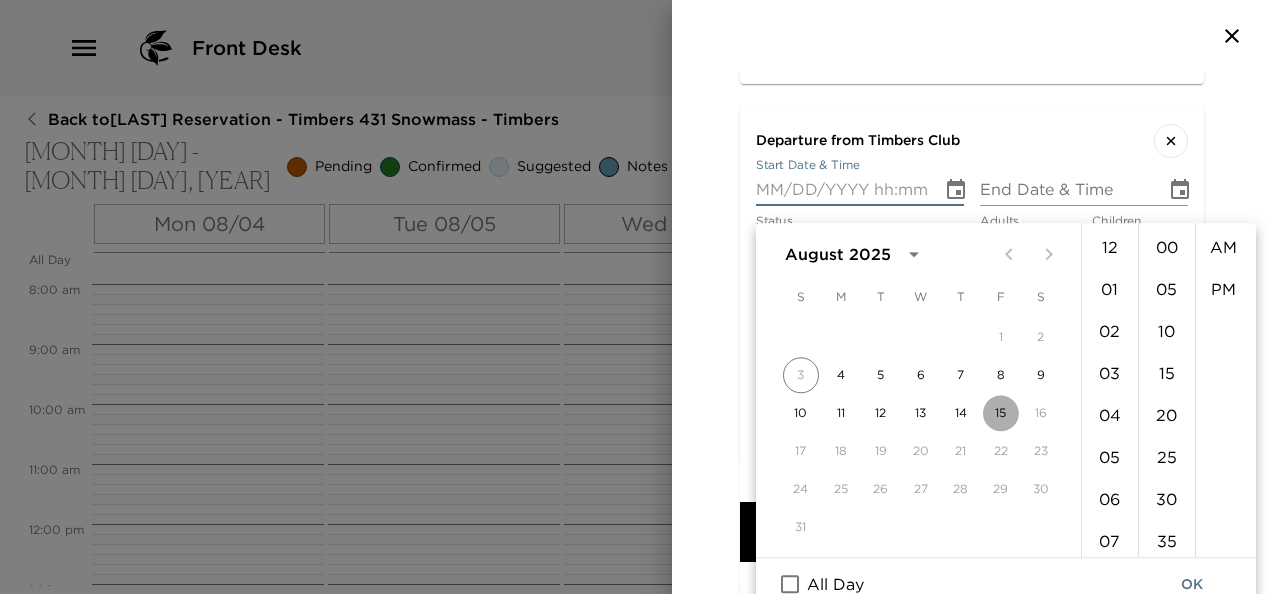click on "15" at bounding box center (1001, 413) 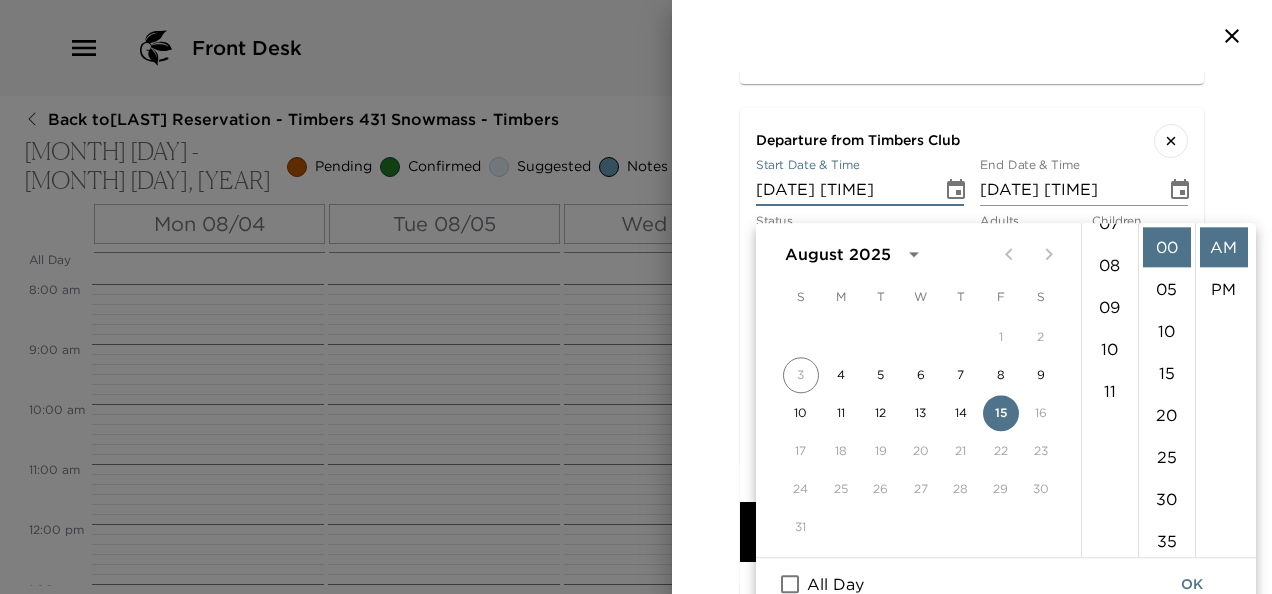 scroll, scrollTop: 348, scrollLeft: 0, axis: vertical 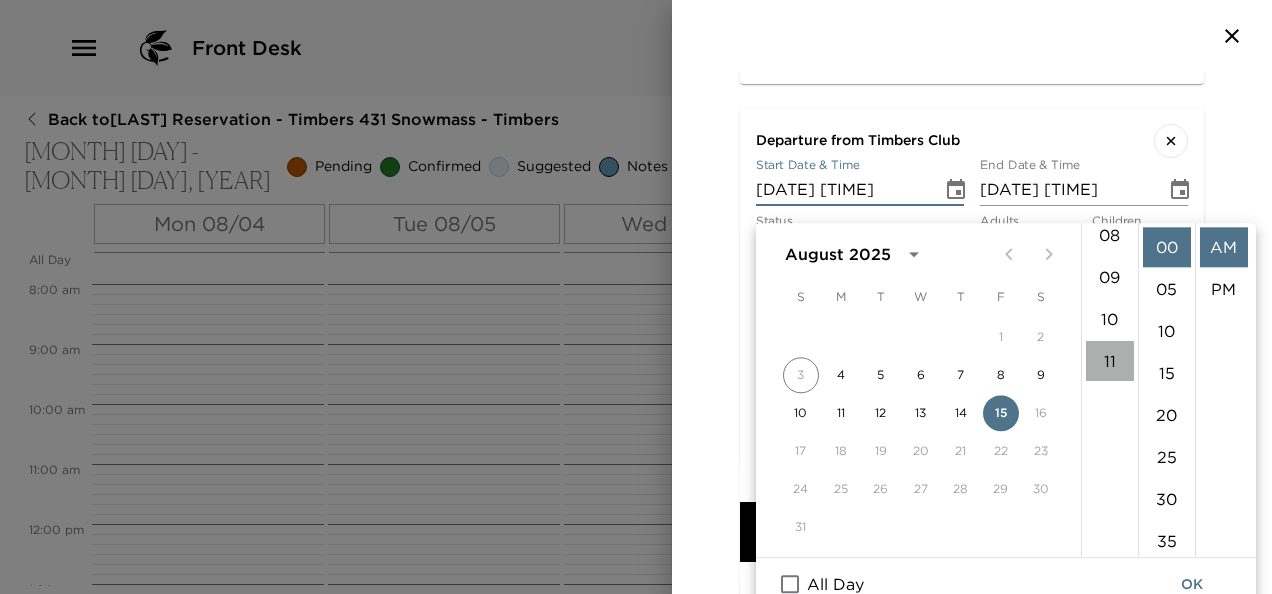 click on "11" at bounding box center (1110, 361) 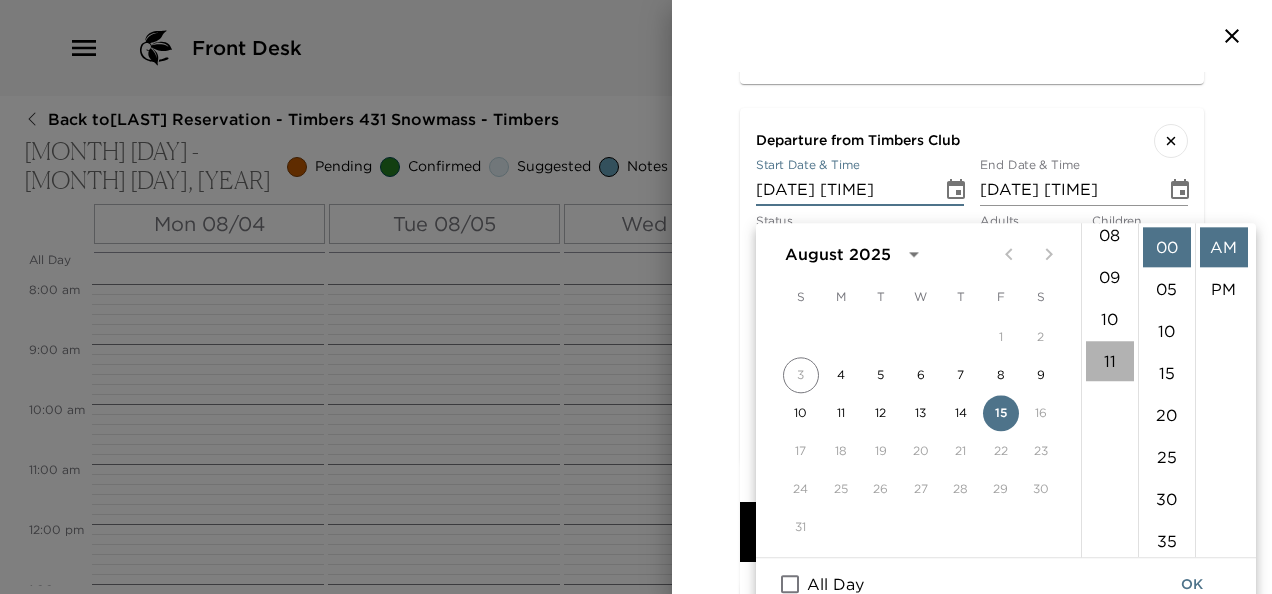 type on "[DATE] [TIME]" 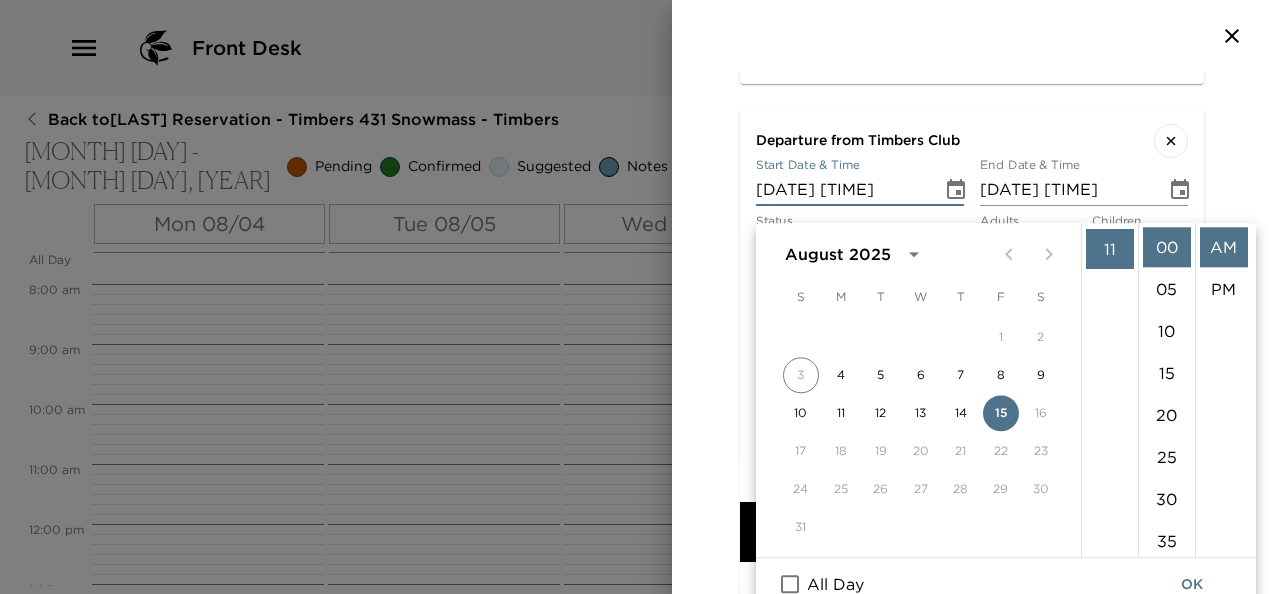 scroll, scrollTop: 462, scrollLeft: 0, axis: vertical 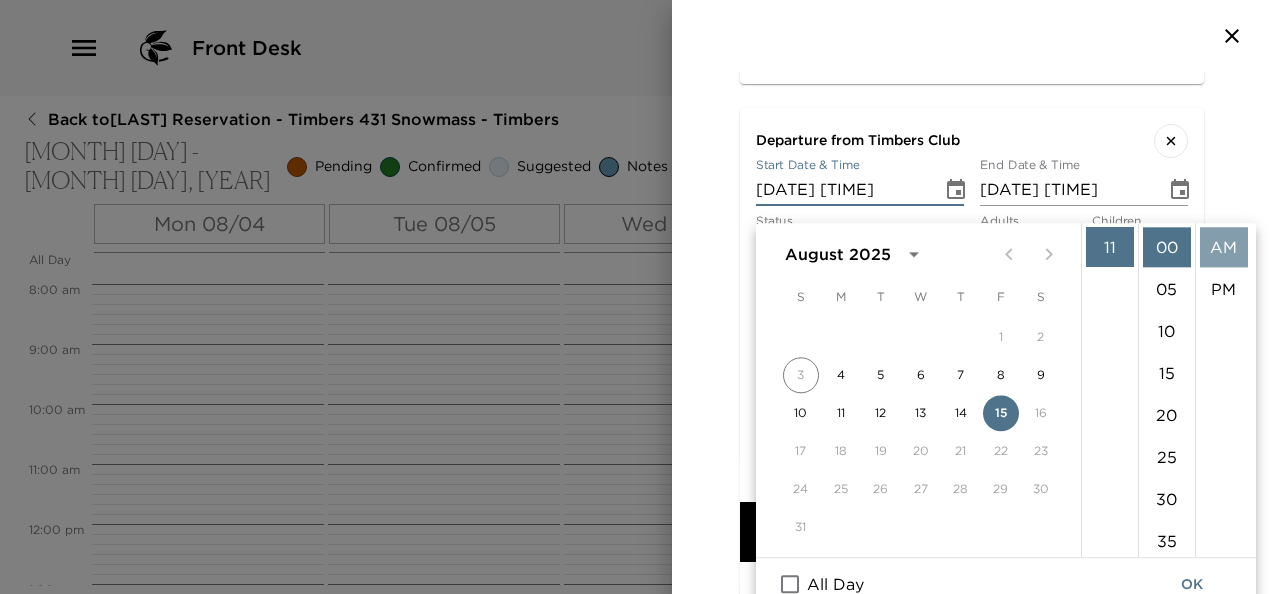 click on "AM" at bounding box center (1224, 247) 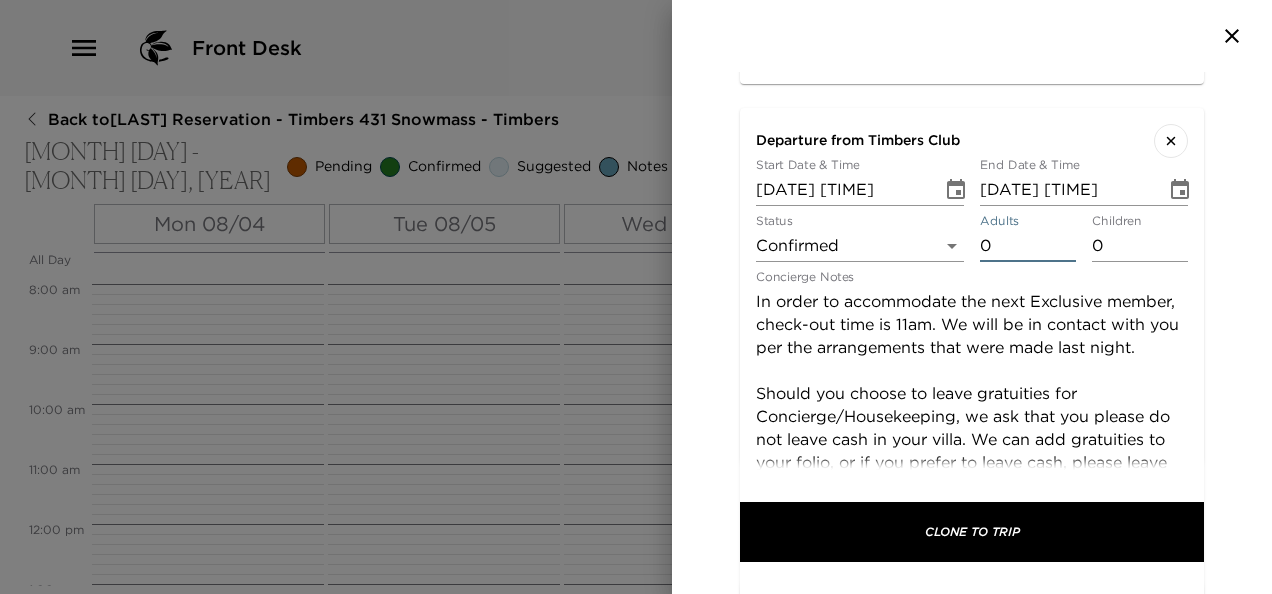 type on "0" 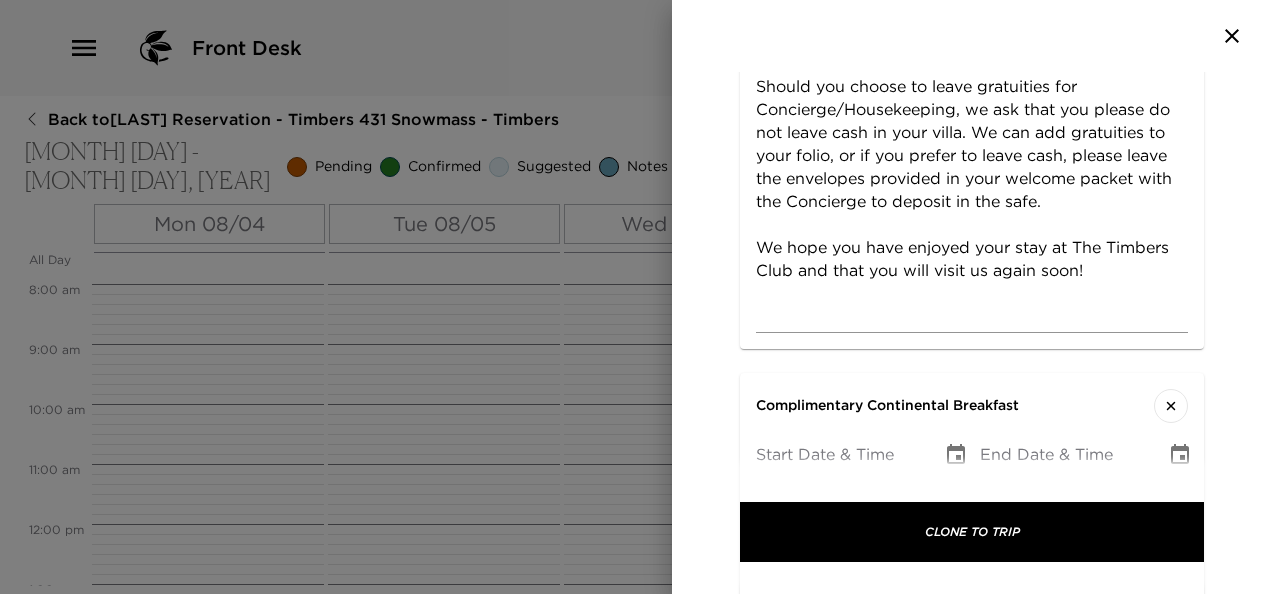 scroll, scrollTop: 1960, scrollLeft: 0, axis: vertical 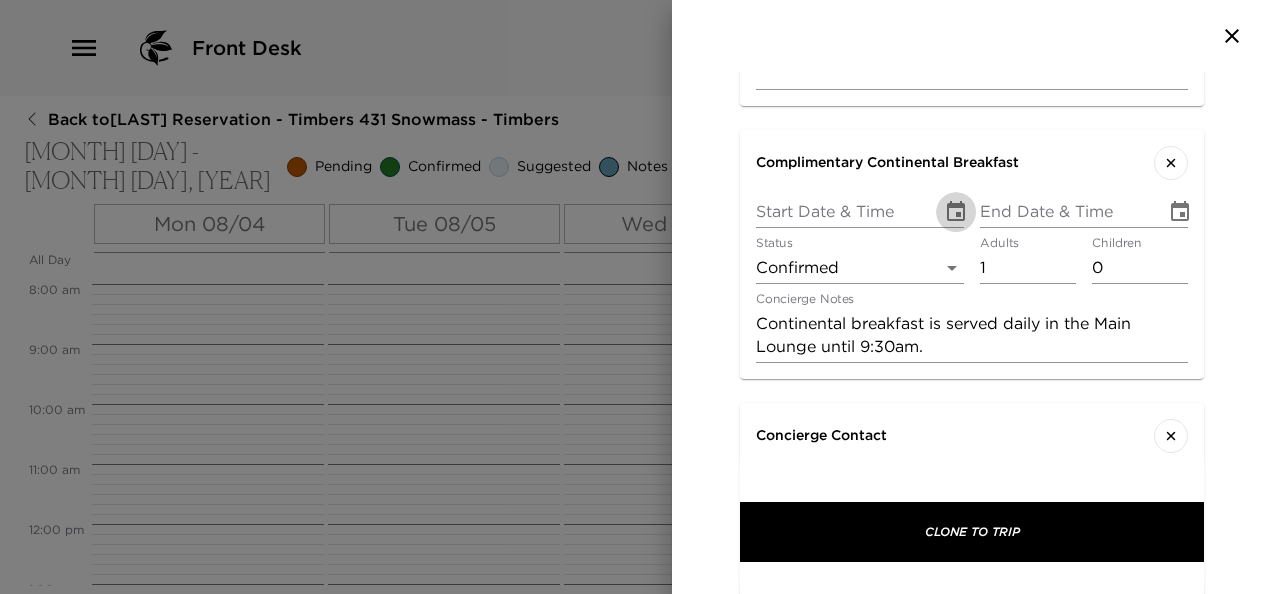 click 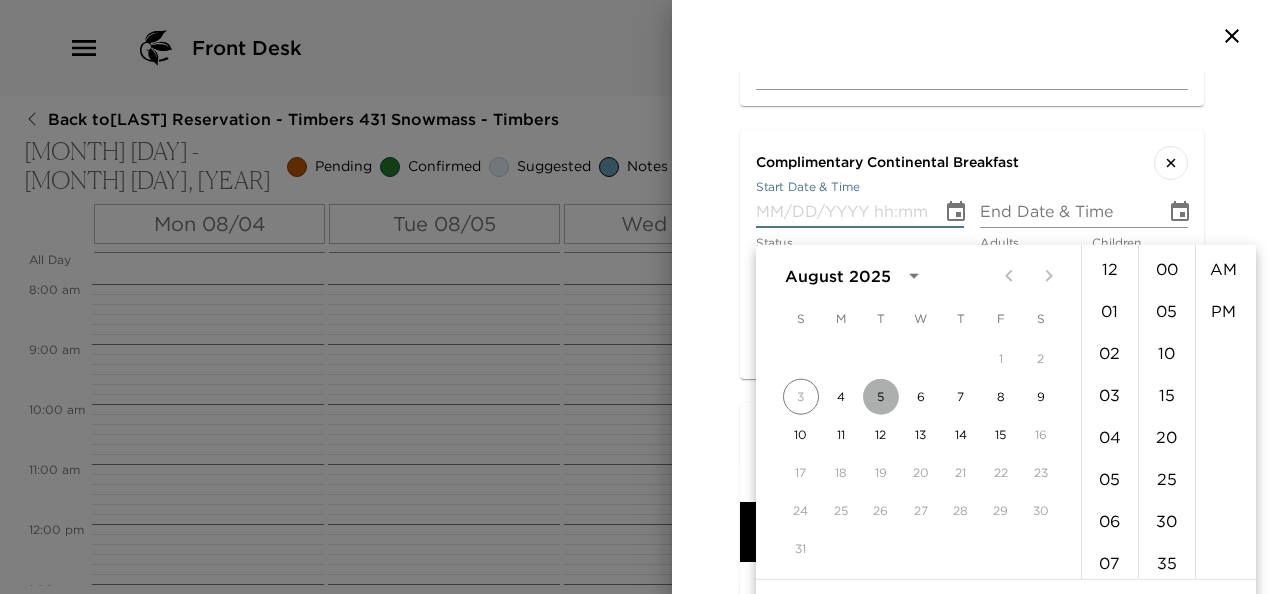 click on "5" at bounding box center (881, 397) 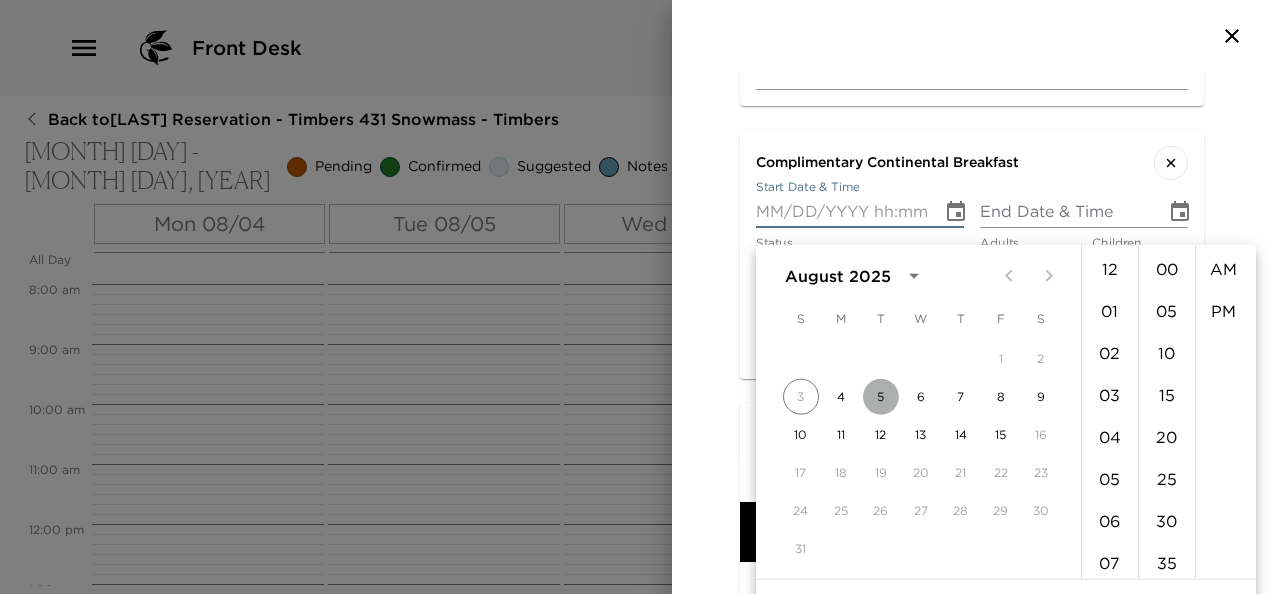 type on "[DATE] [TIME]" 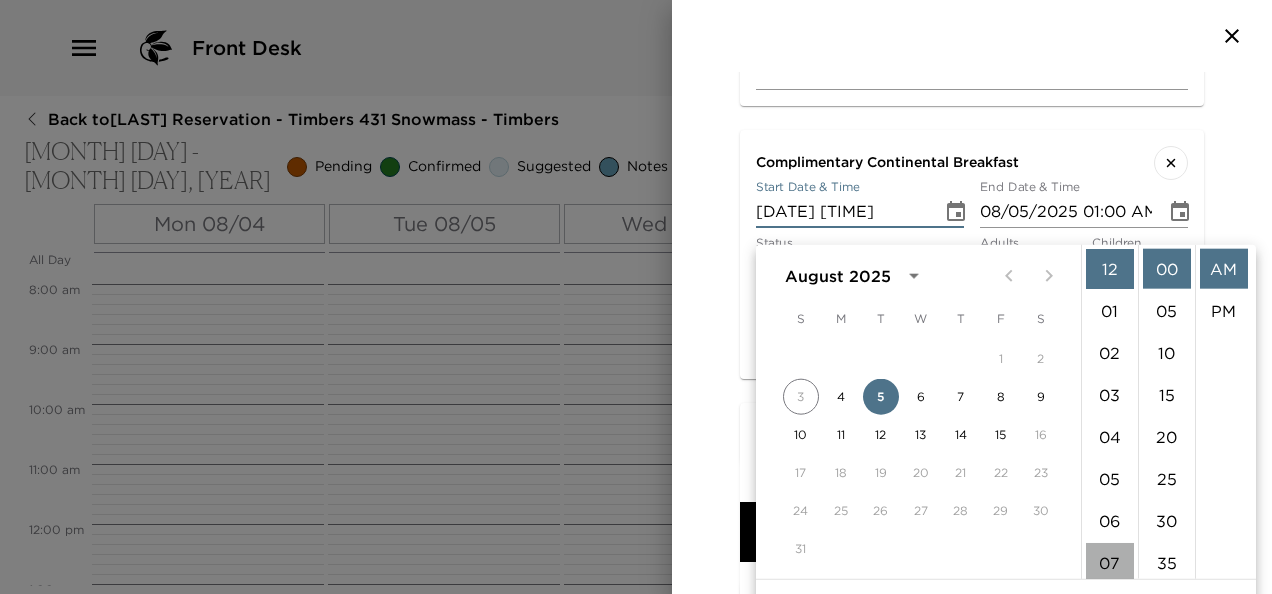 click on "07" at bounding box center [1110, 563] 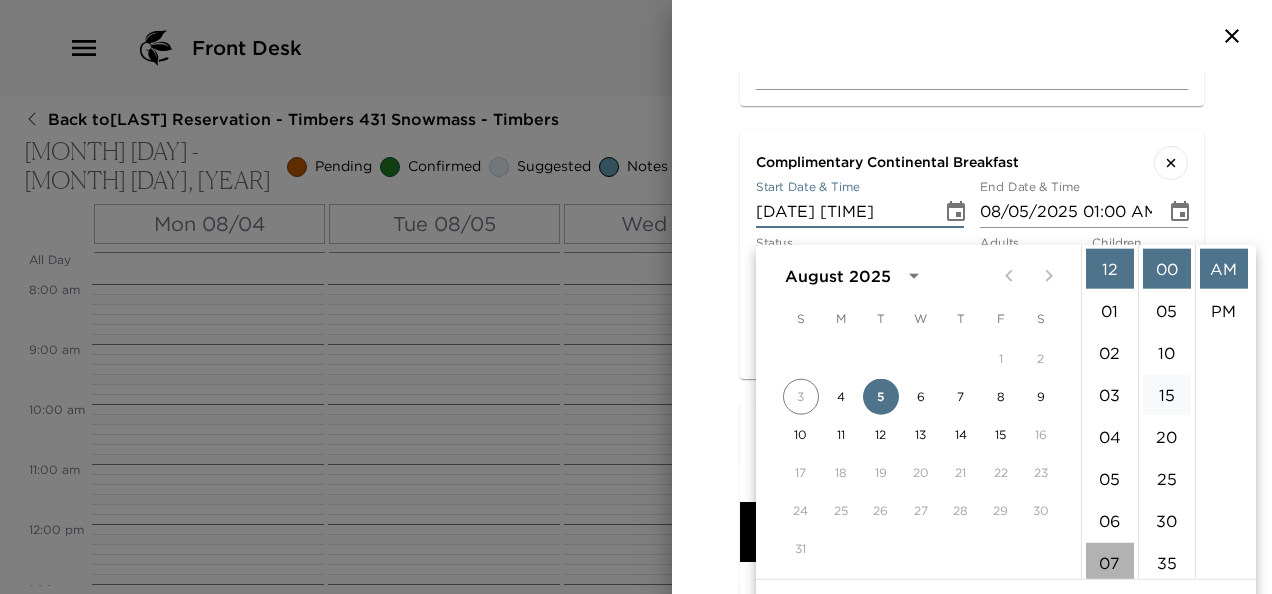 type on "08/05/2025 07:00 AM" 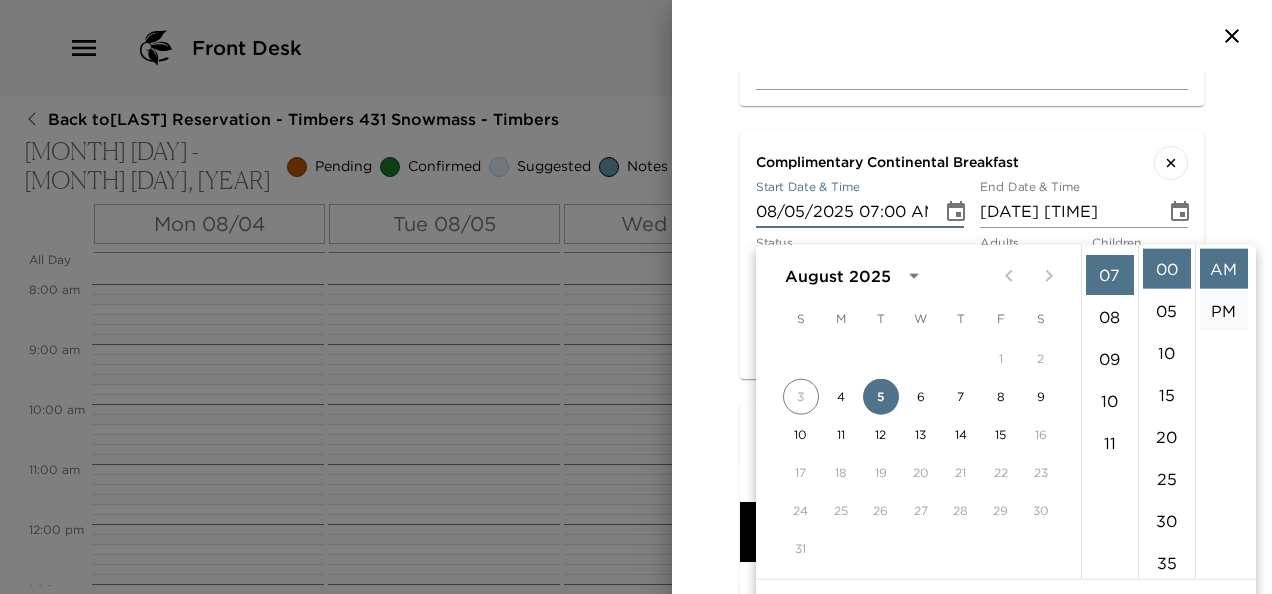 scroll, scrollTop: 294, scrollLeft: 0, axis: vertical 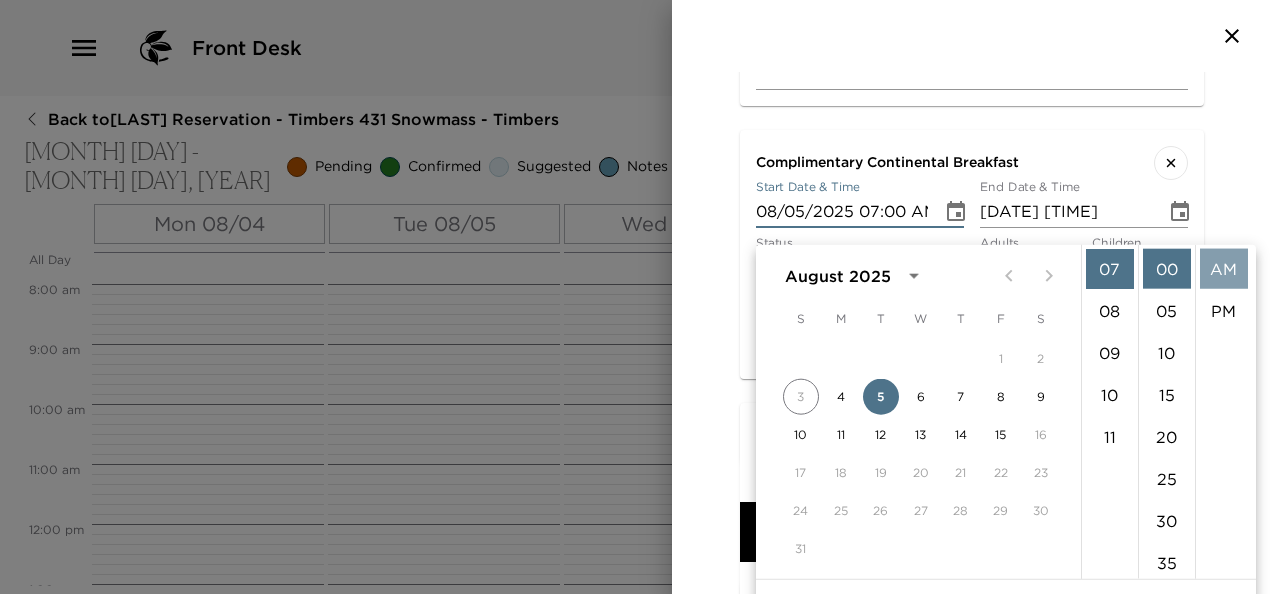 click on "AM" at bounding box center [1224, 269] 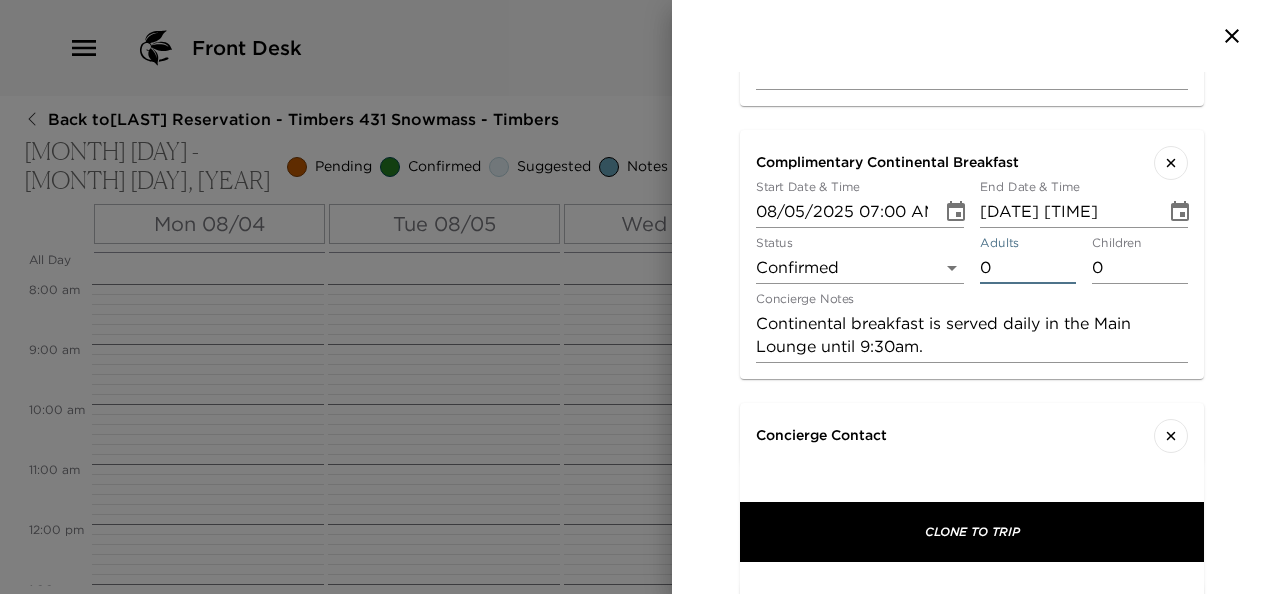 type on "0" 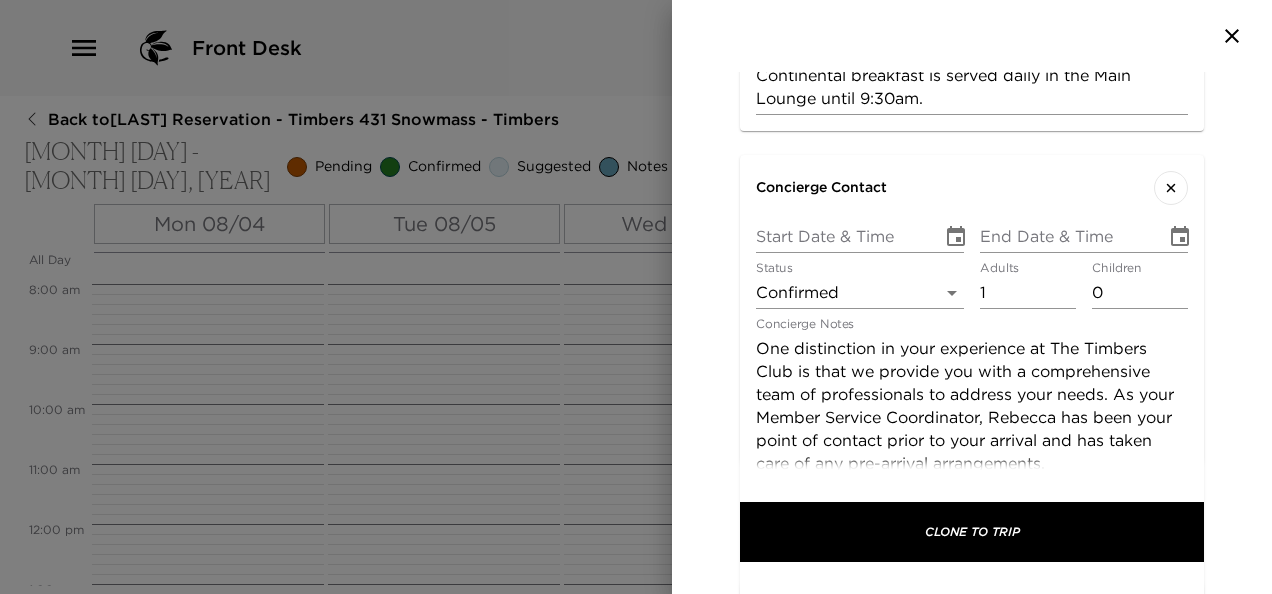 scroll, scrollTop: 2224, scrollLeft: 0, axis: vertical 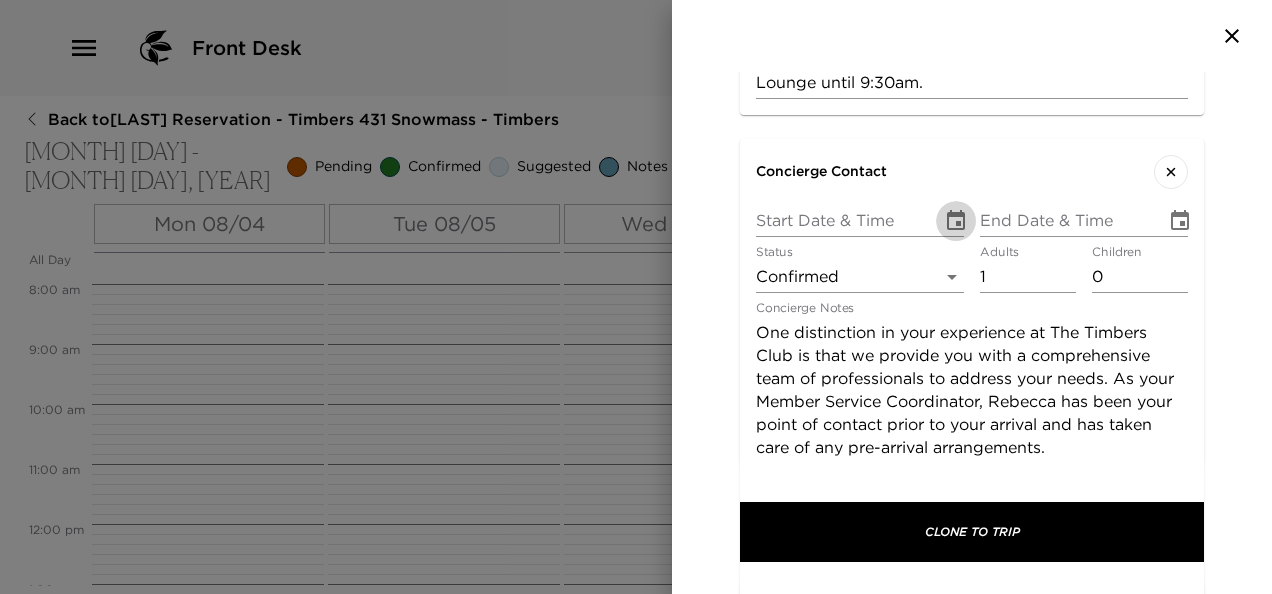 click 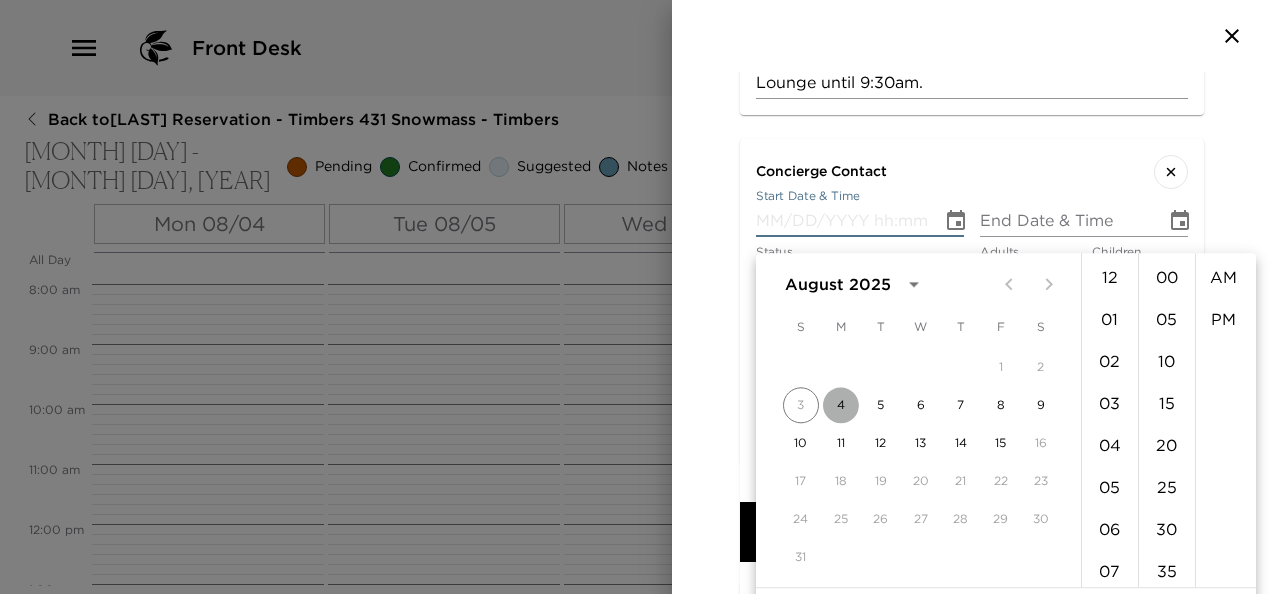 click on "4" at bounding box center [841, 405] 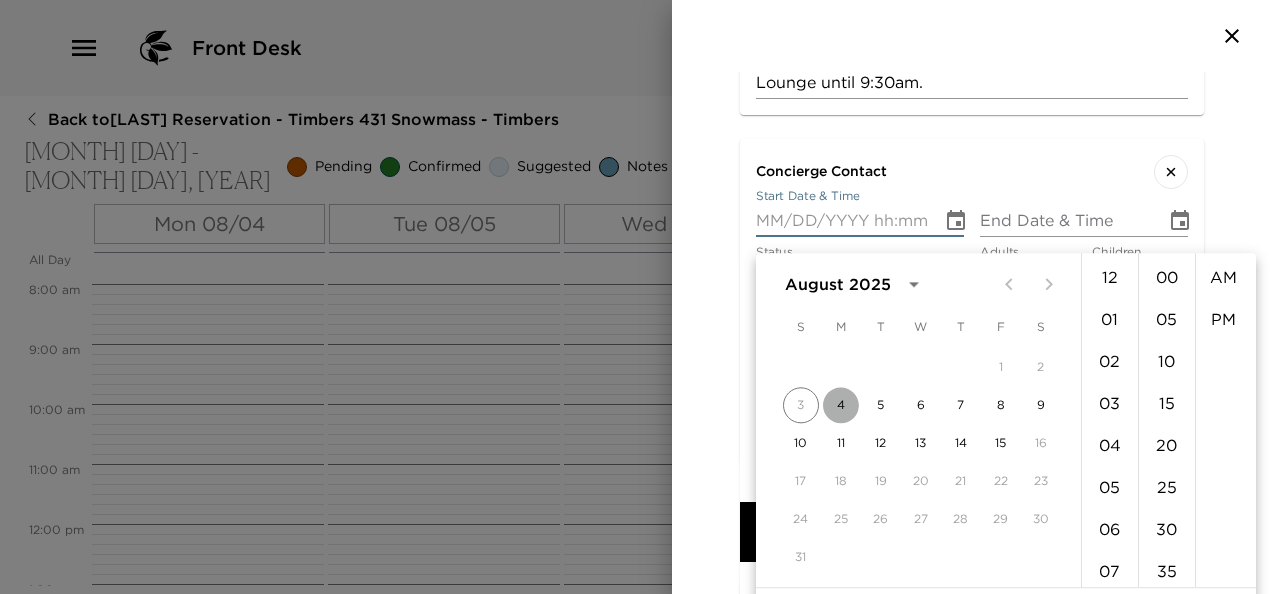 type on "08/04/2025 12:00 AM" 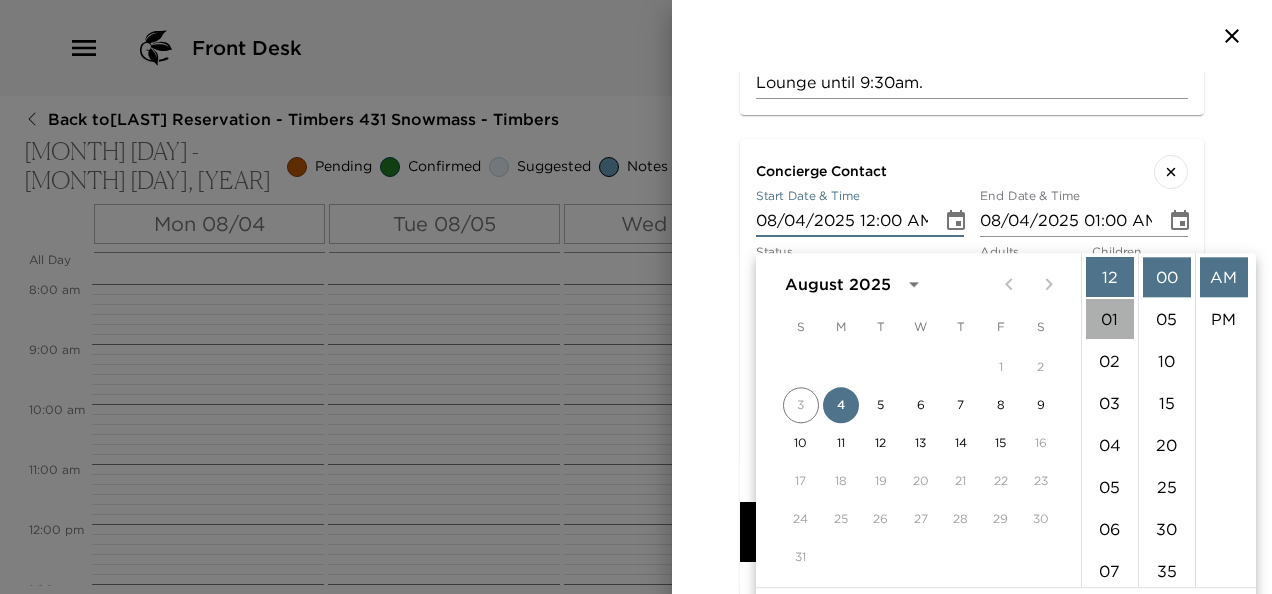 click on "01" at bounding box center (1110, 319) 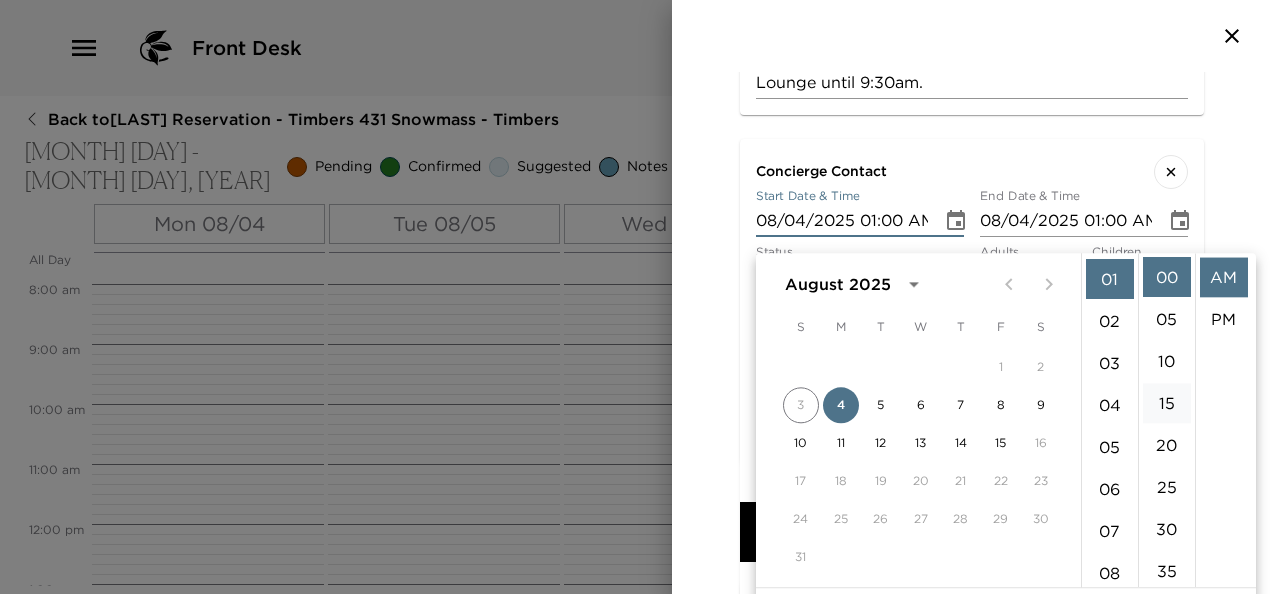 scroll, scrollTop: 42, scrollLeft: 0, axis: vertical 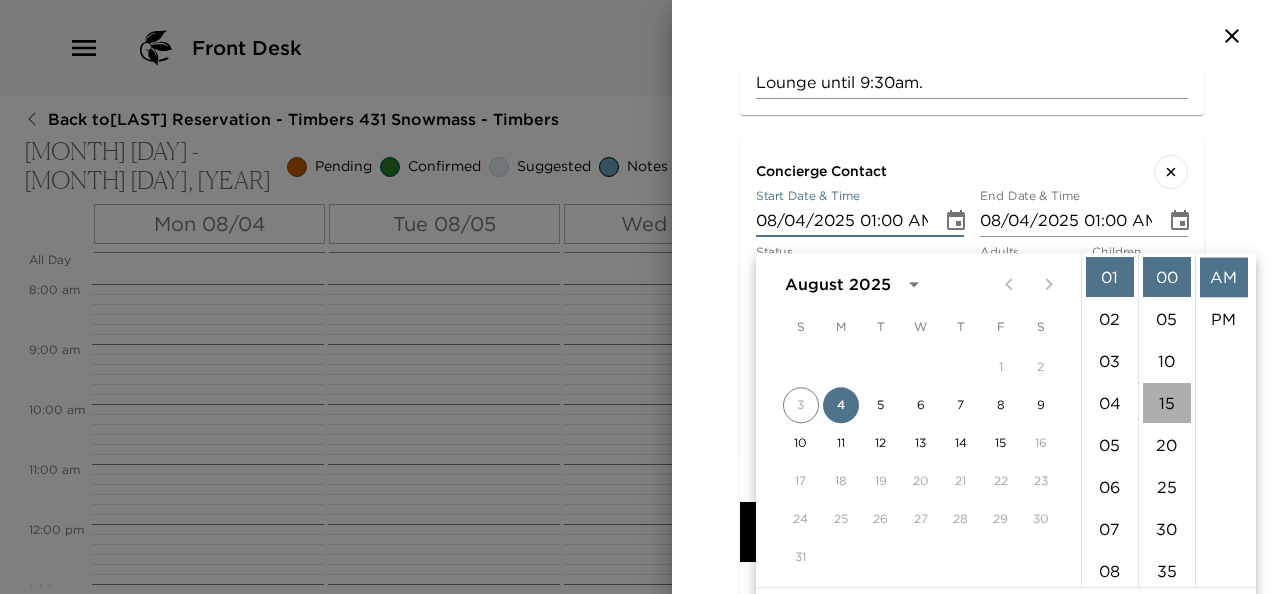 click on "15" at bounding box center (1167, 403) 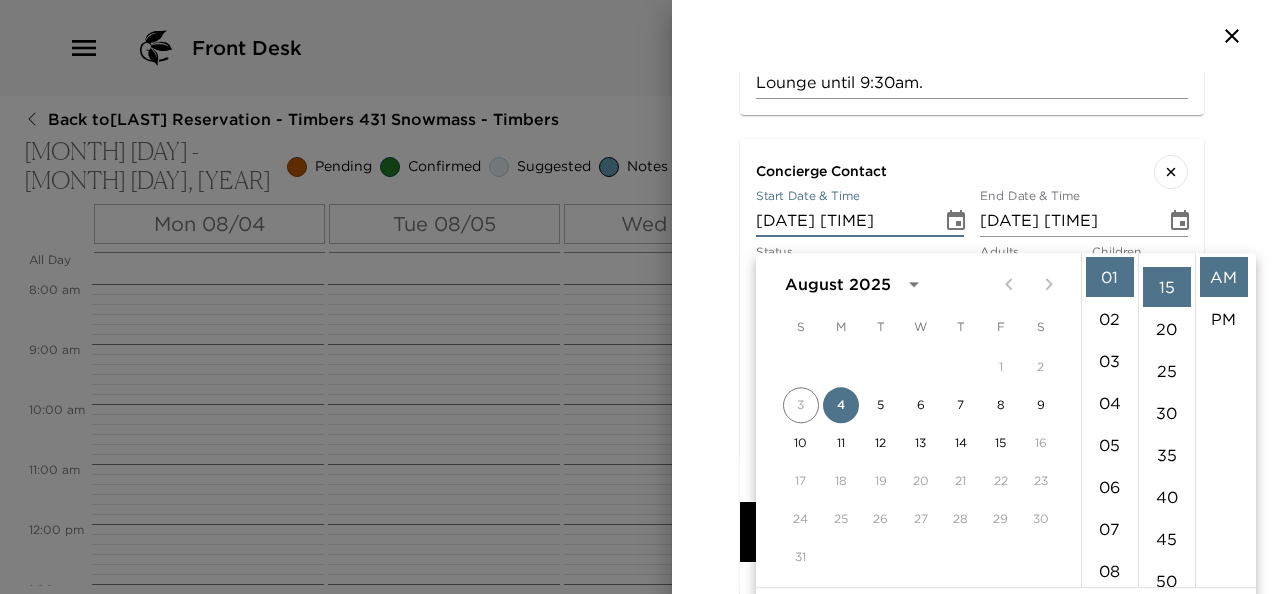 scroll, scrollTop: 126, scrollLeft: 0, axis: vertical 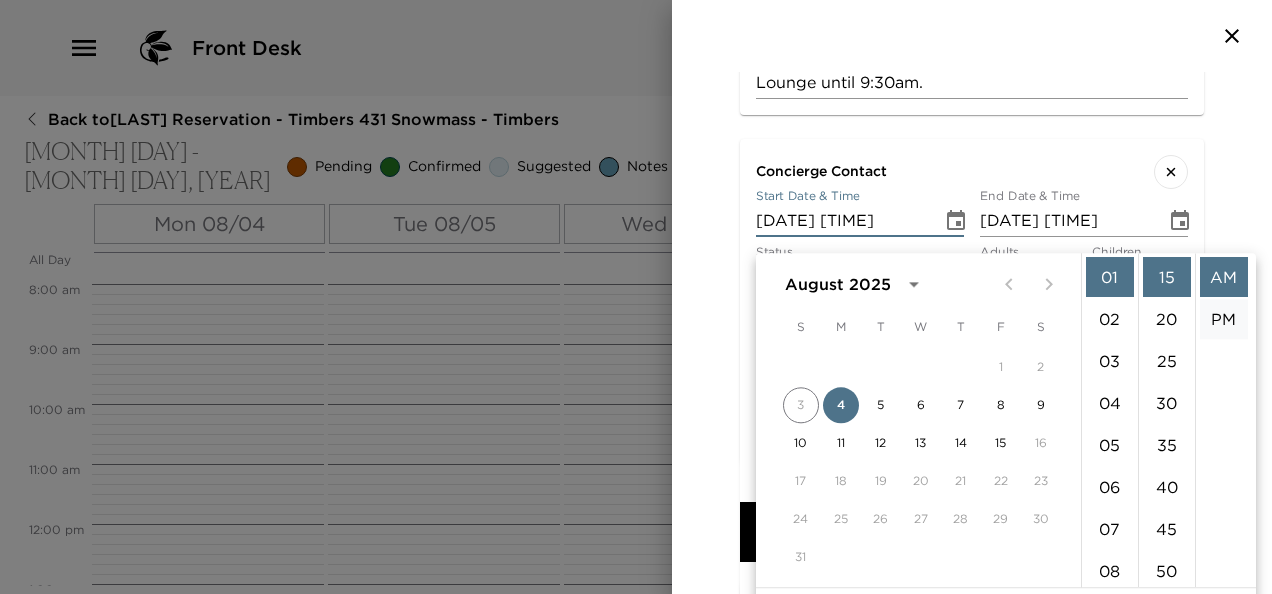 click on "PM" at bounding box center (1224, 319) 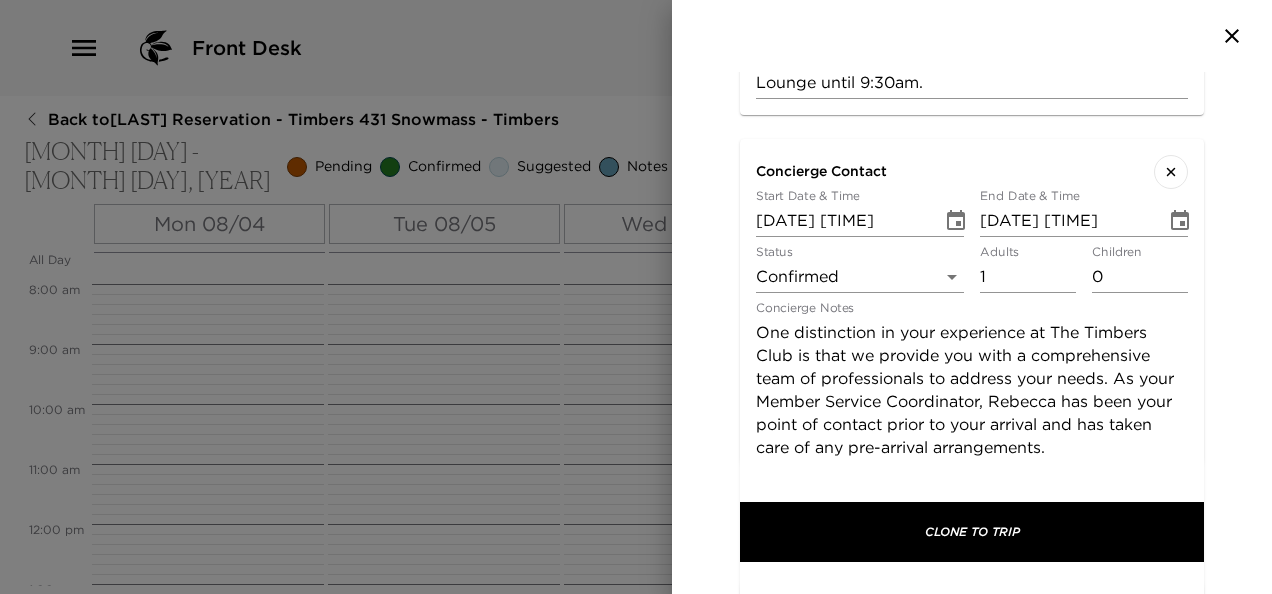 scroll, scrollTop: 0, scrollLeft: 0, axis: both 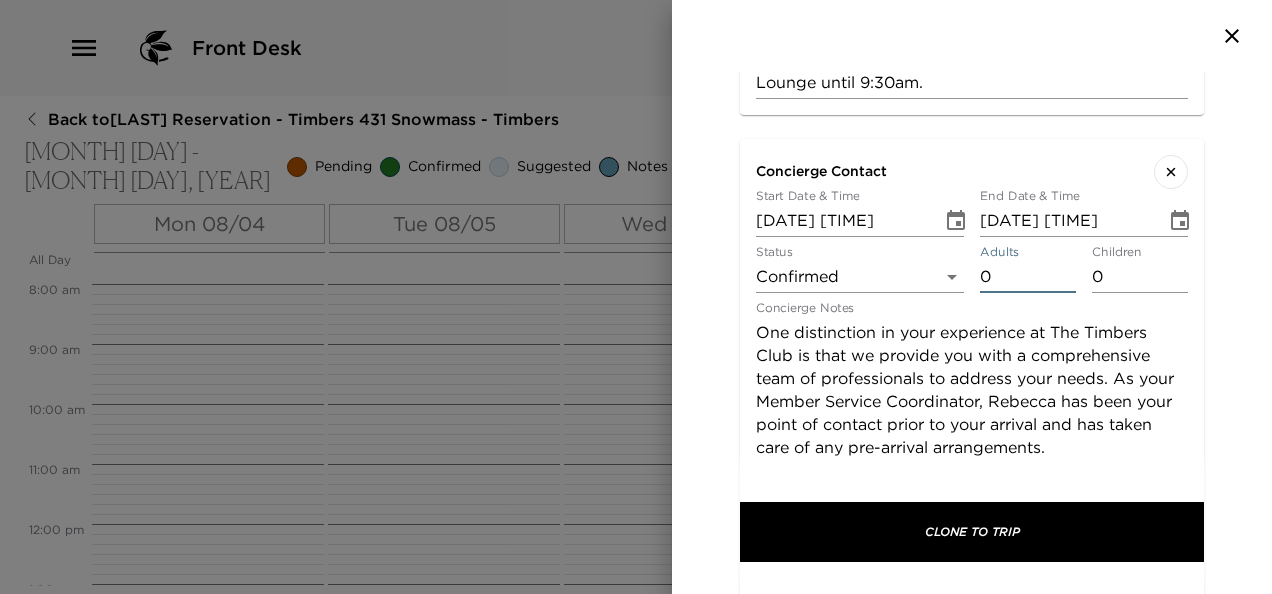 type on "0" 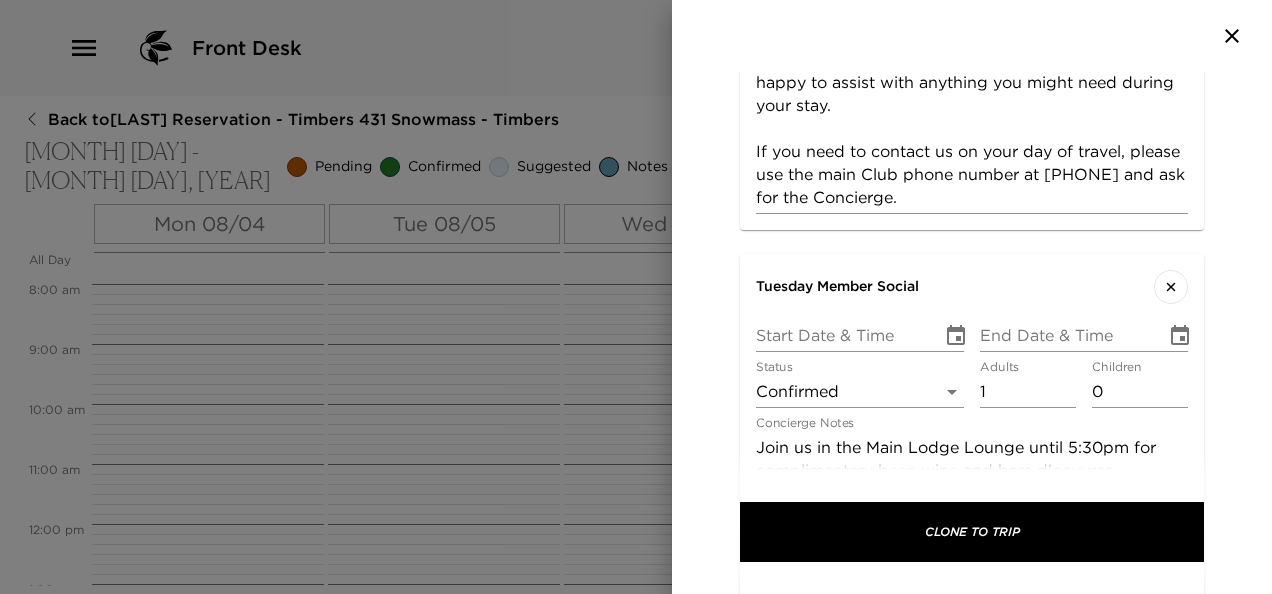 scroll, scrollTop: 2925, scrollLeft: 0, axis: vertical 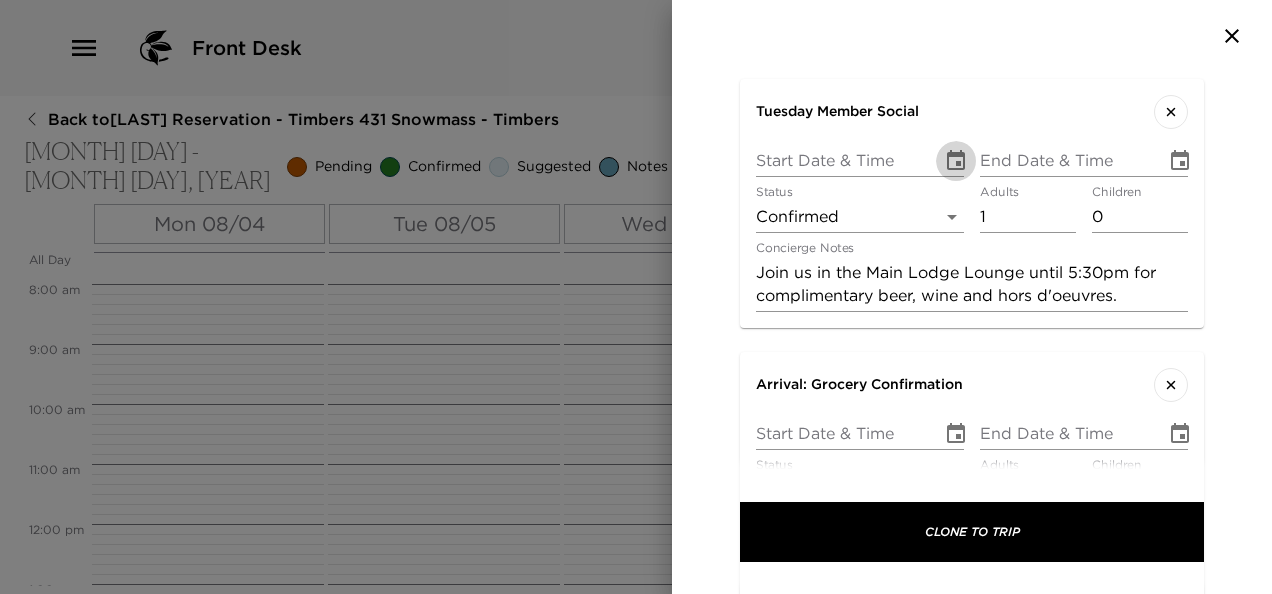 click 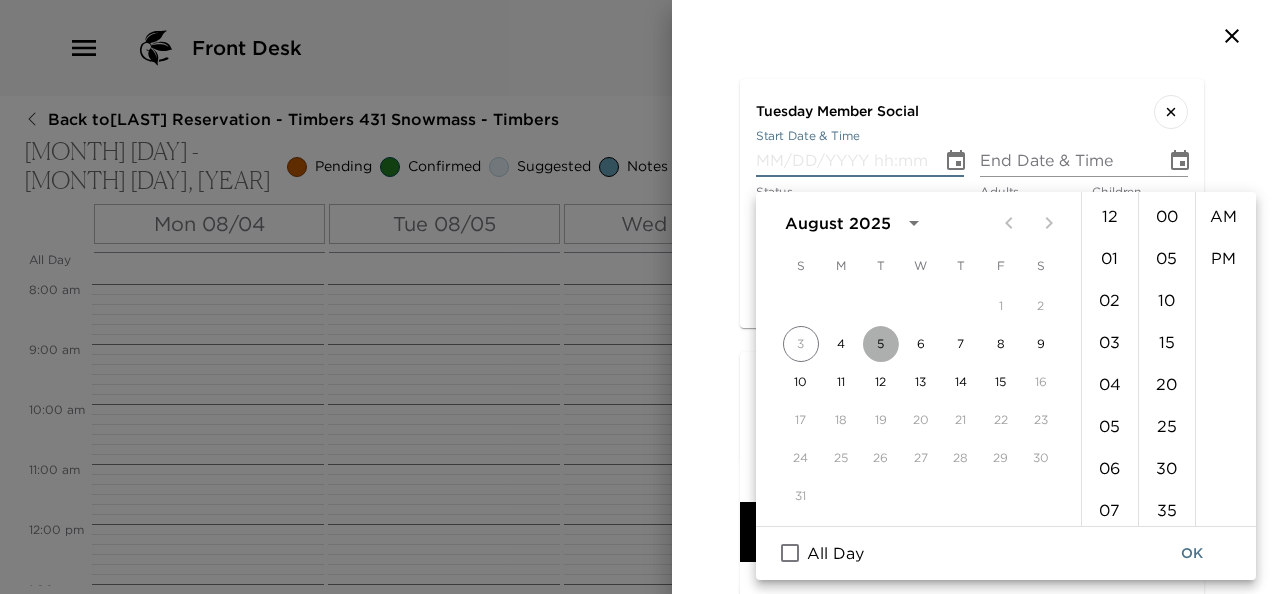 click on "5" at bounding box center (881, 344) 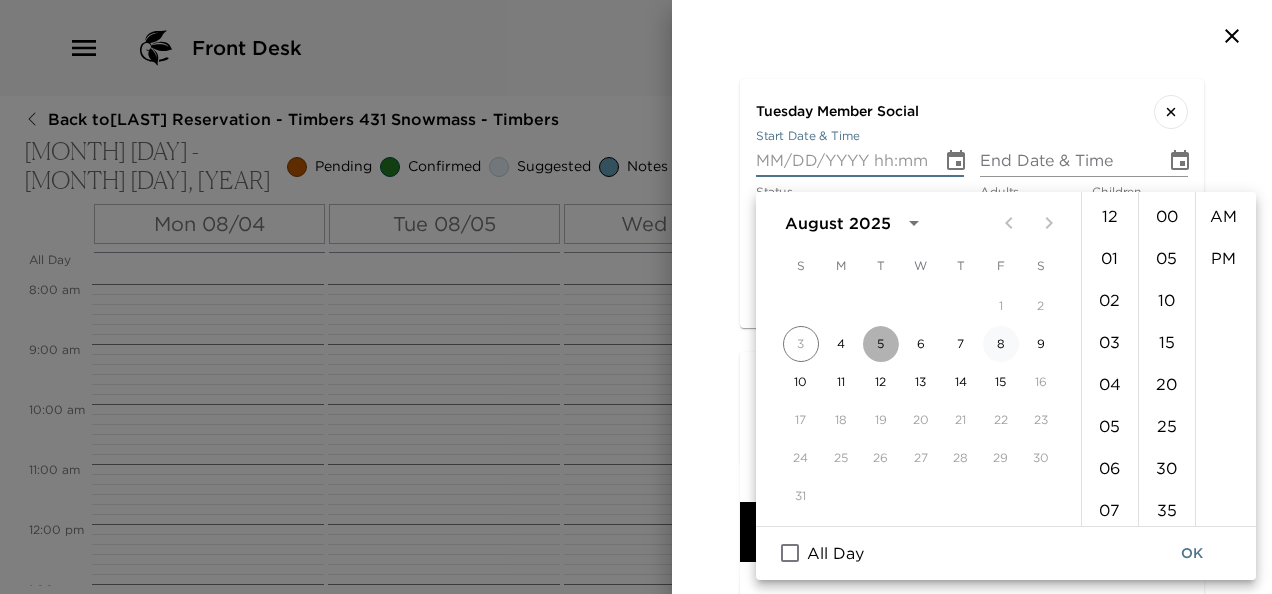 type on "[DATE] [TIME]" 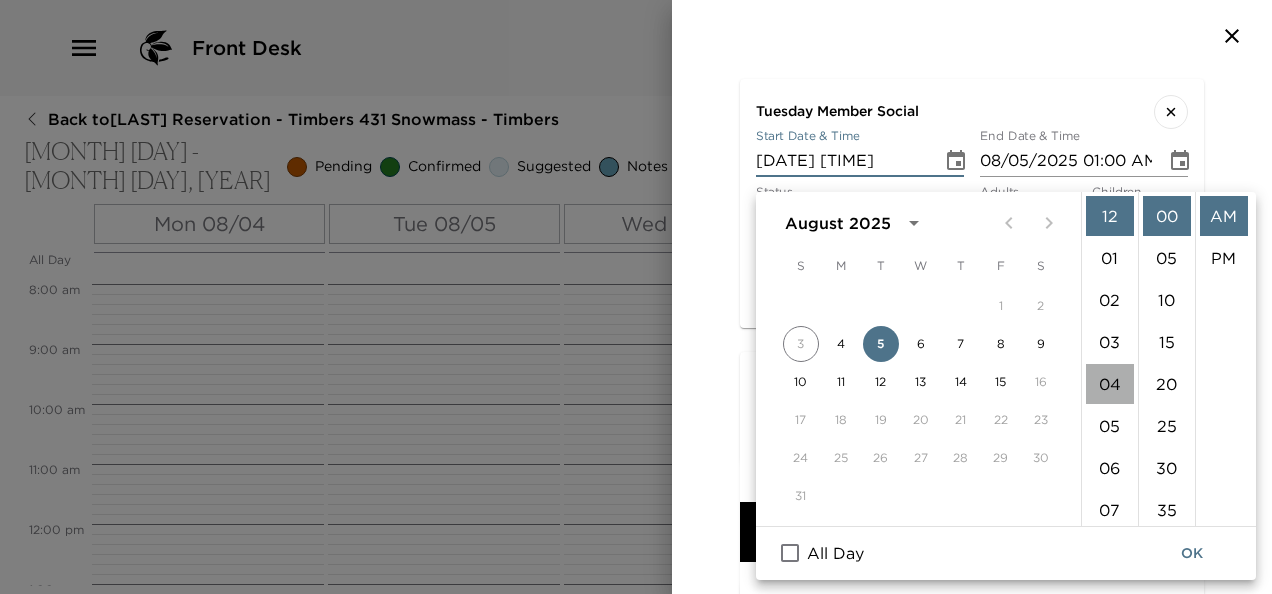 click on "04" at bounding box center [1110, 384] 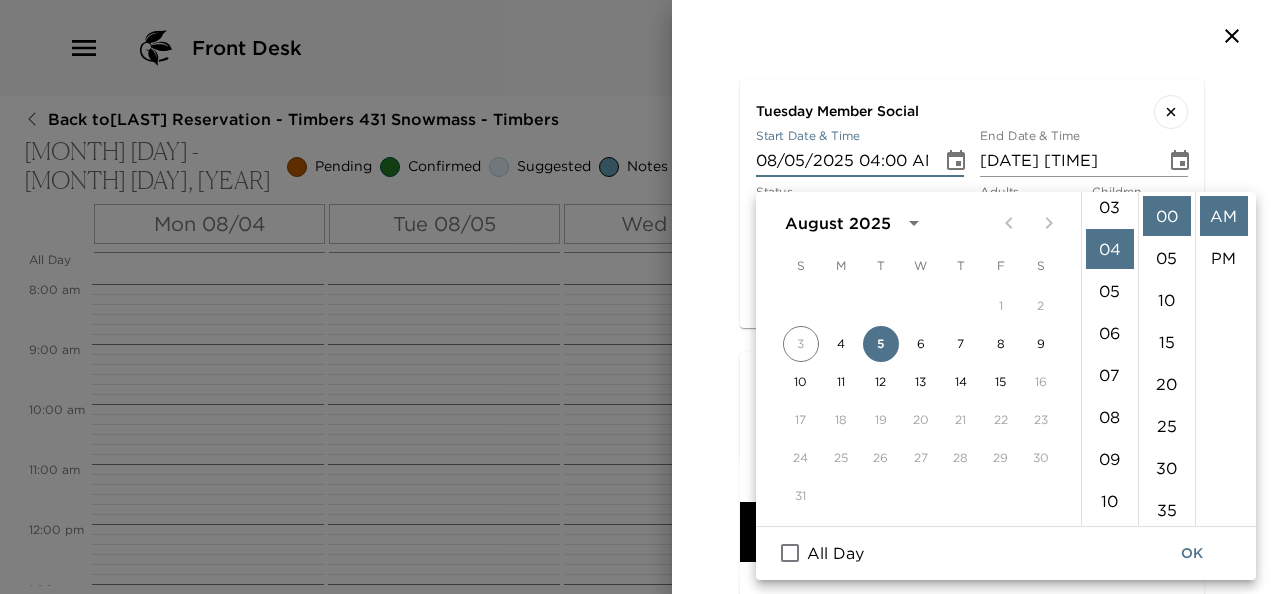scroll, scrollTop: 168, scrollLeft: 0, axis: vertical 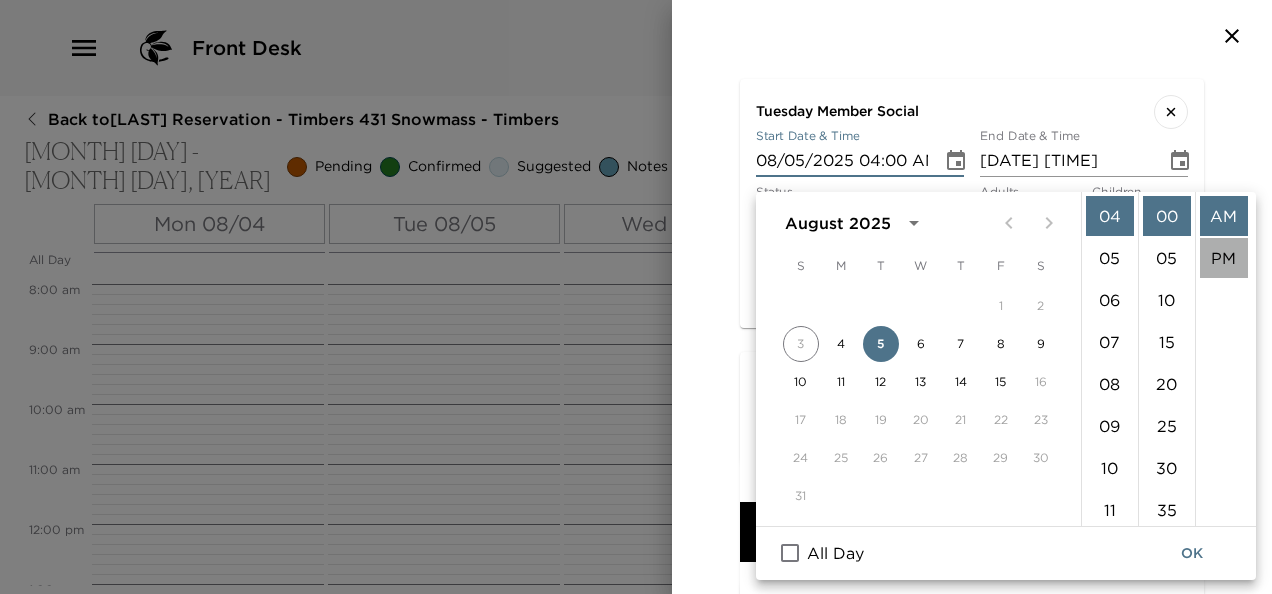 click on "PM" at bounding box center (1224, 258) 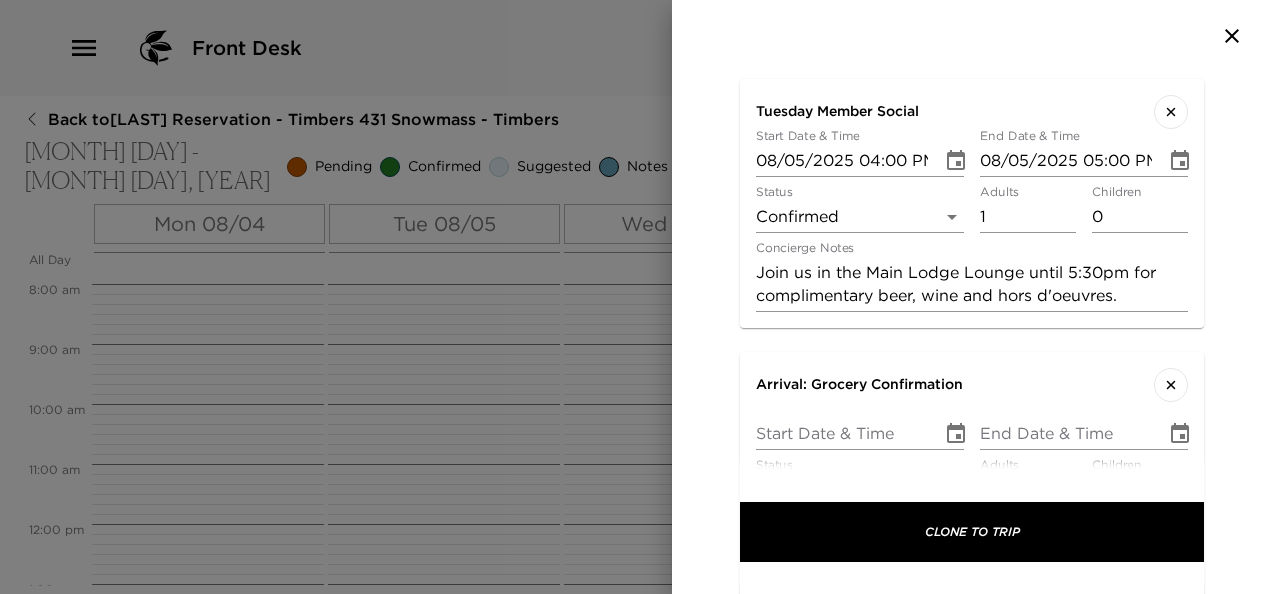scroll, scrollTop: 0, scrollLeft: 0, axis: both 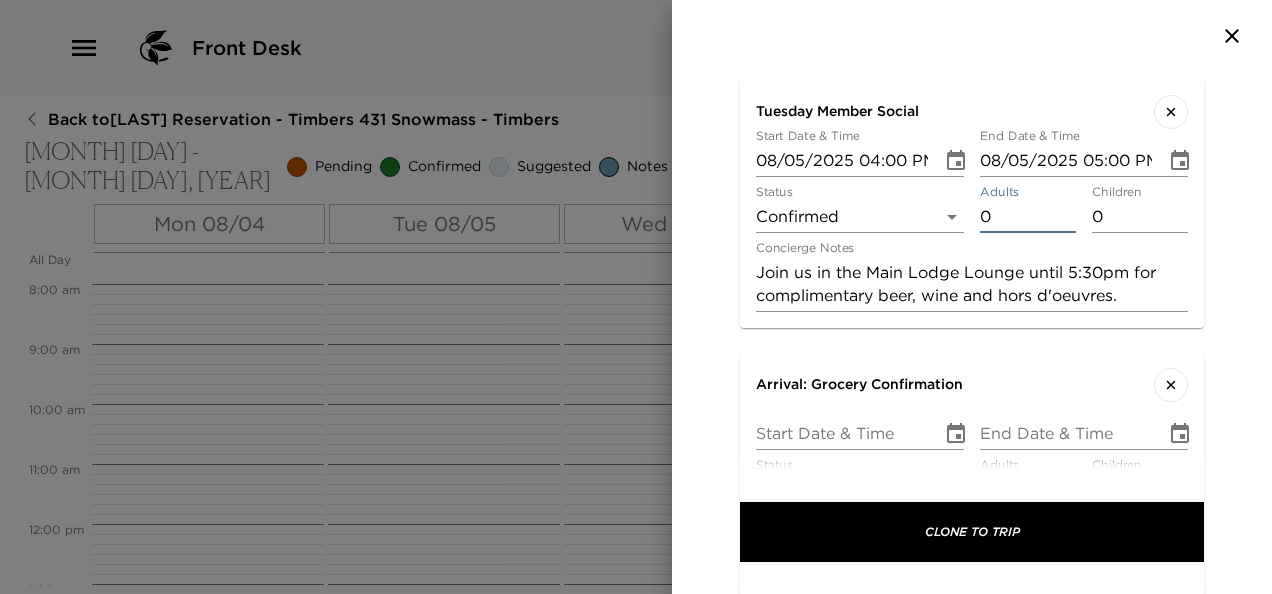 type on "0" 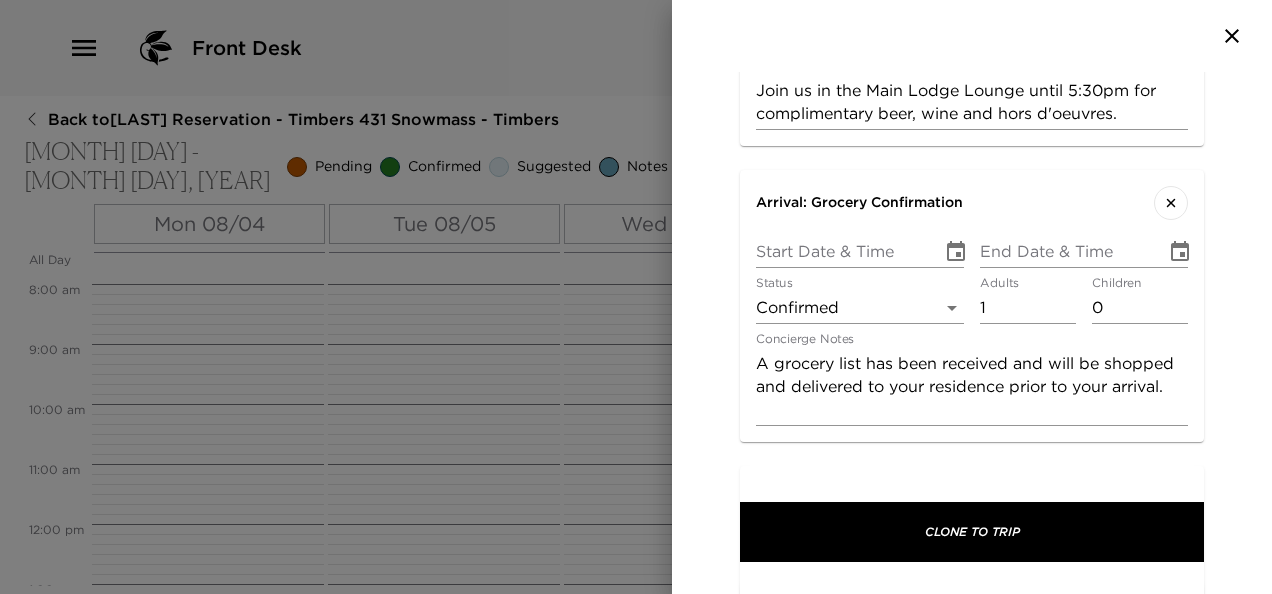 scroll, scrollTop: 3178, scrollLeft: 0, axis: vertical 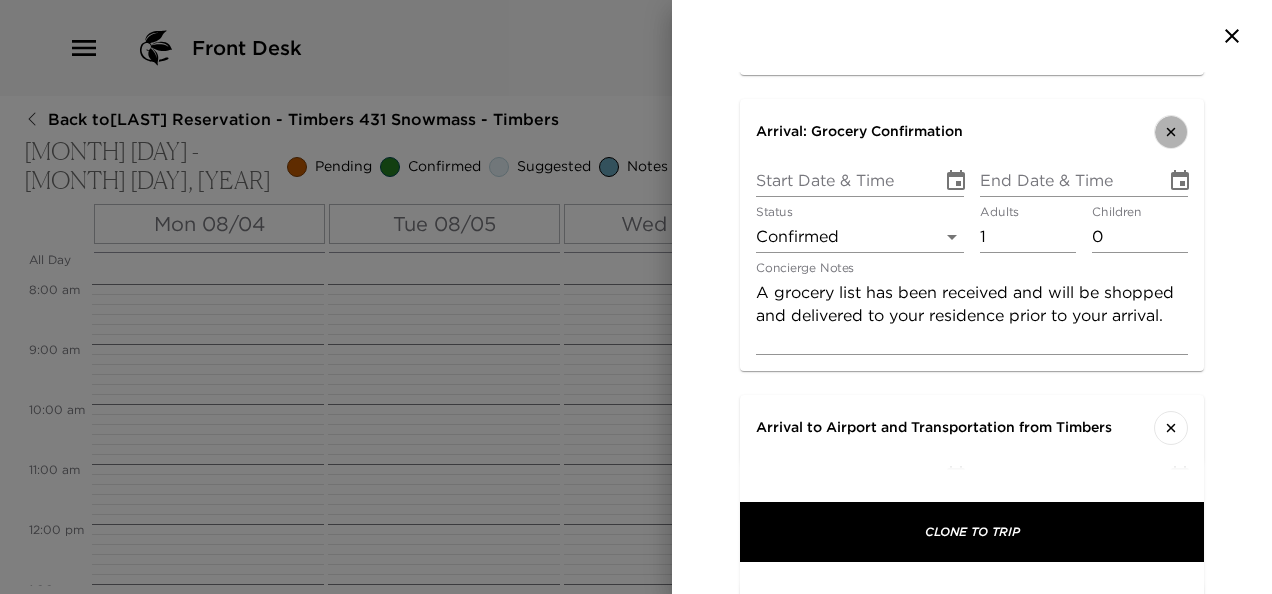 click 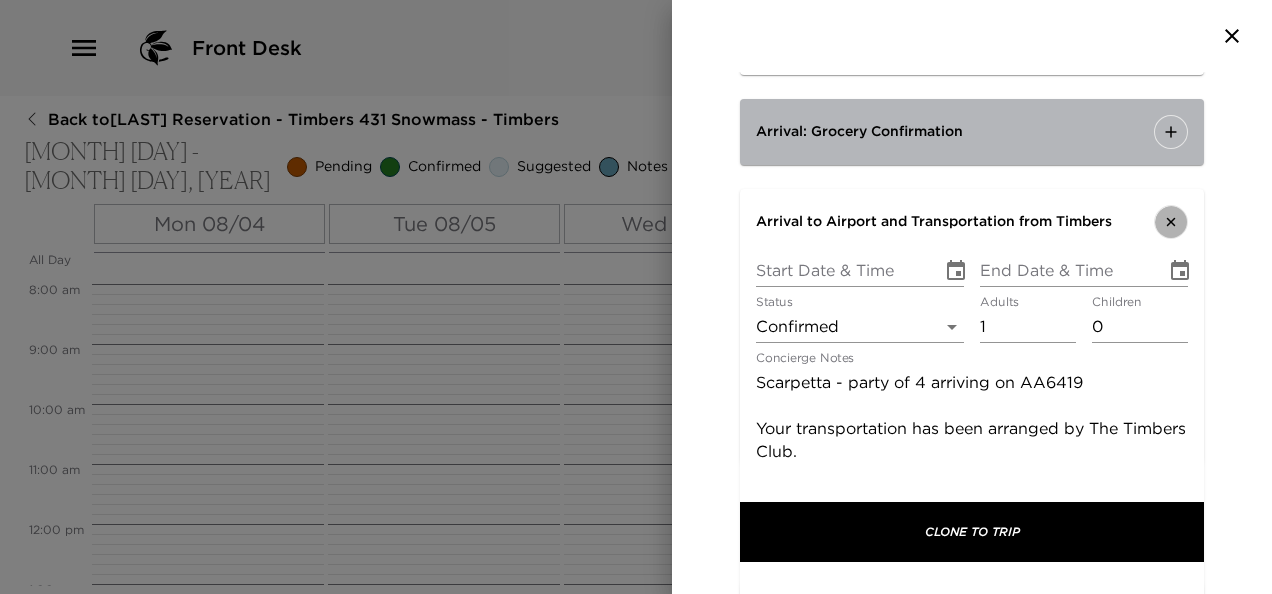 click 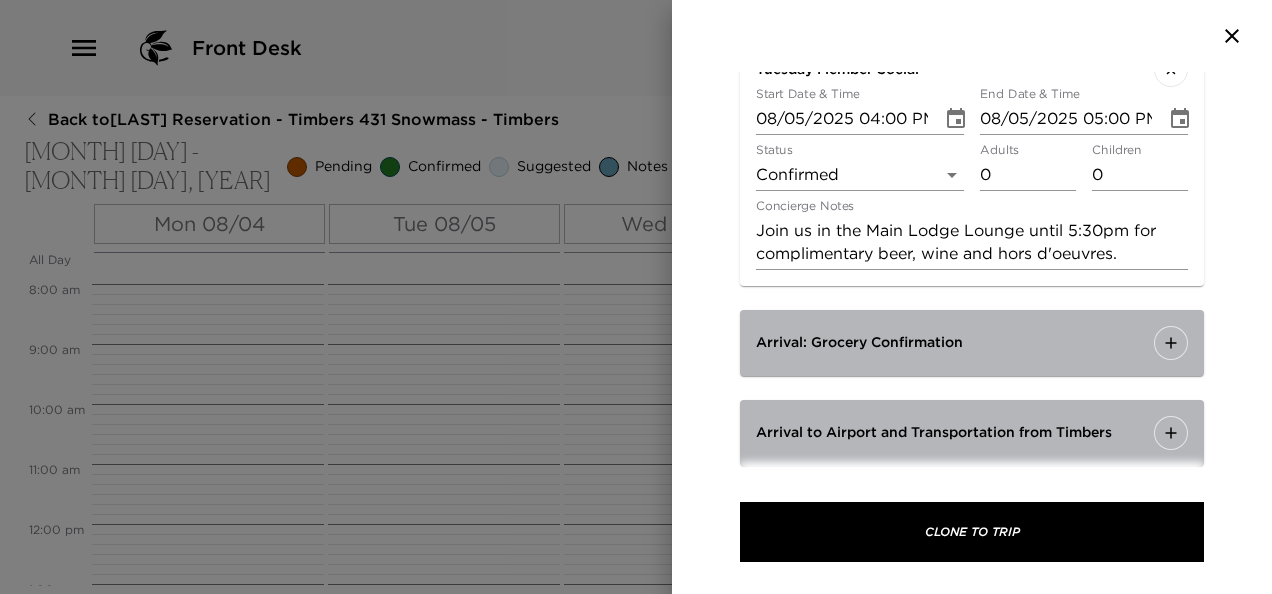 scroll, scrollTop: 2981, scrollLeft: 0, axis: vertical 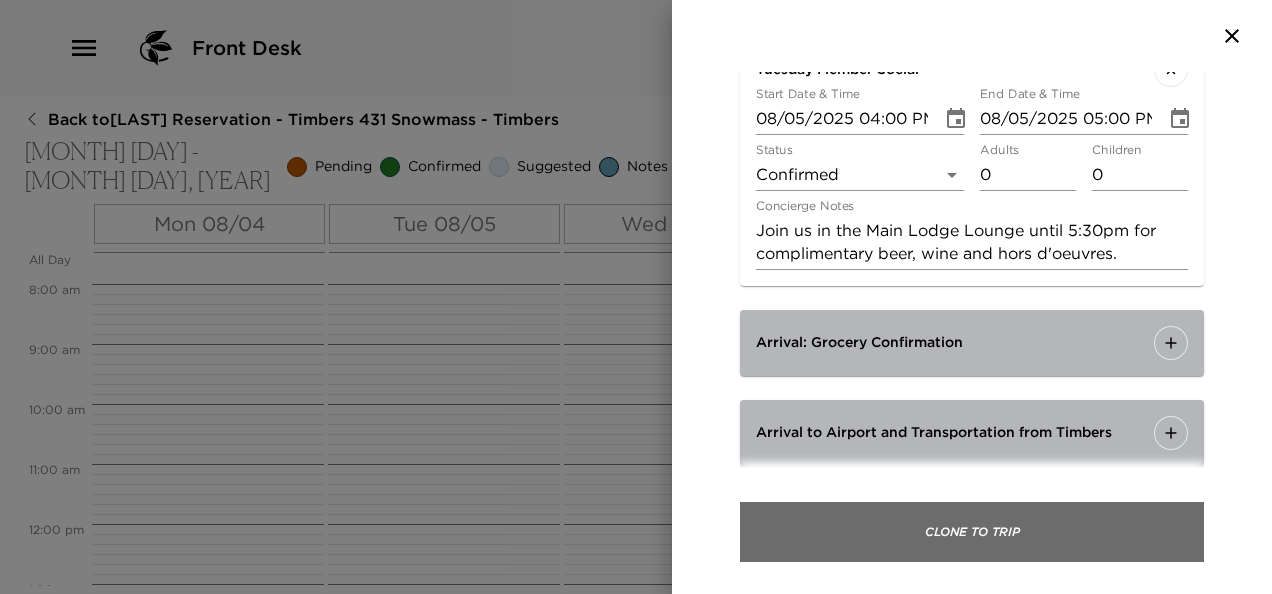 click on "Clone To Trip" at bounding box center [972, 532] 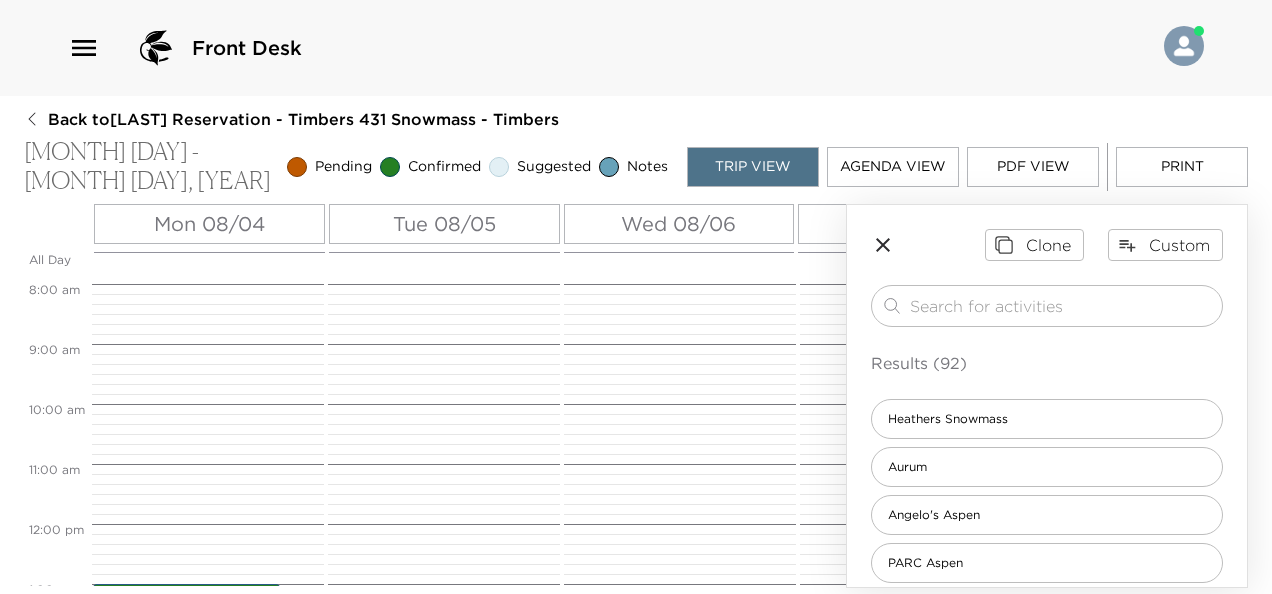 scroll, scrollTop: 746, scrollLeft: 0, axis: vertical 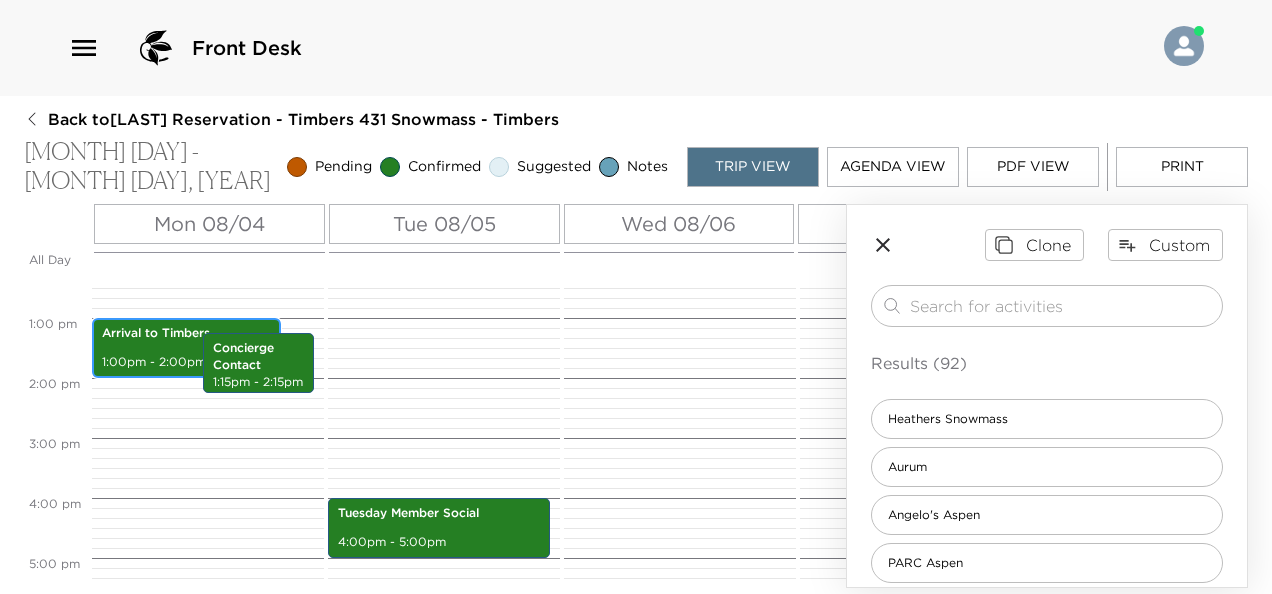 click on "Arrival to Timbers" at bounding box center (186, 333) 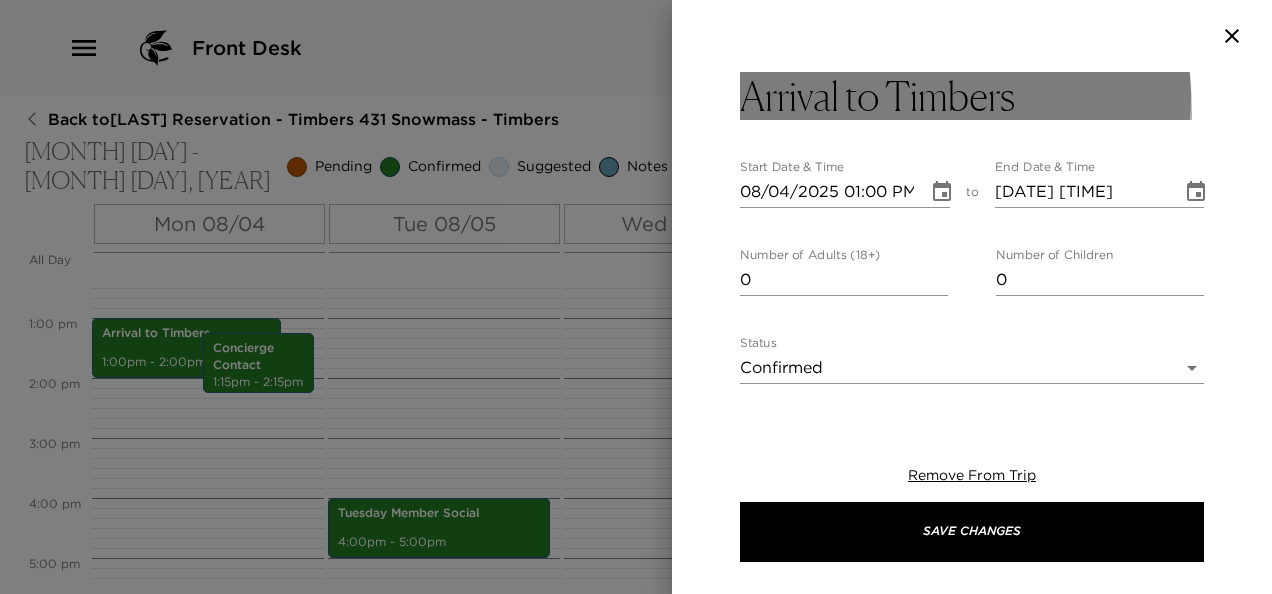 click on "Arrival to Timbers" at bounding box center (877, 96) 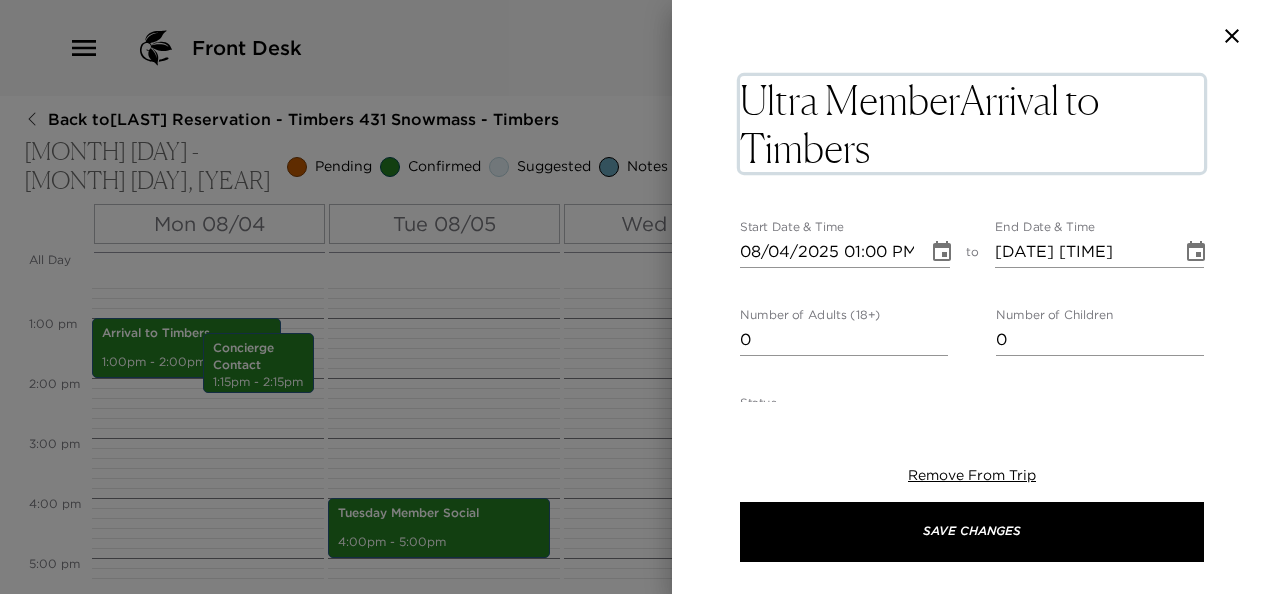 type on "Ultra Member Arrival to Timbers" 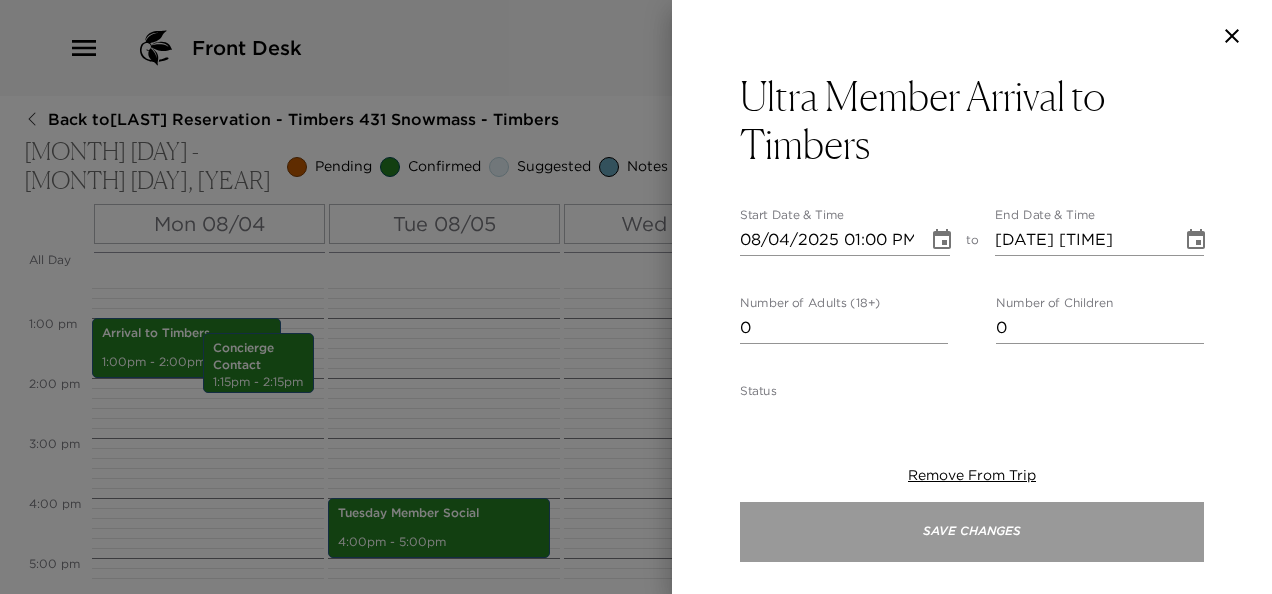 click on "Save Changes" at bounding box center [972, 532] 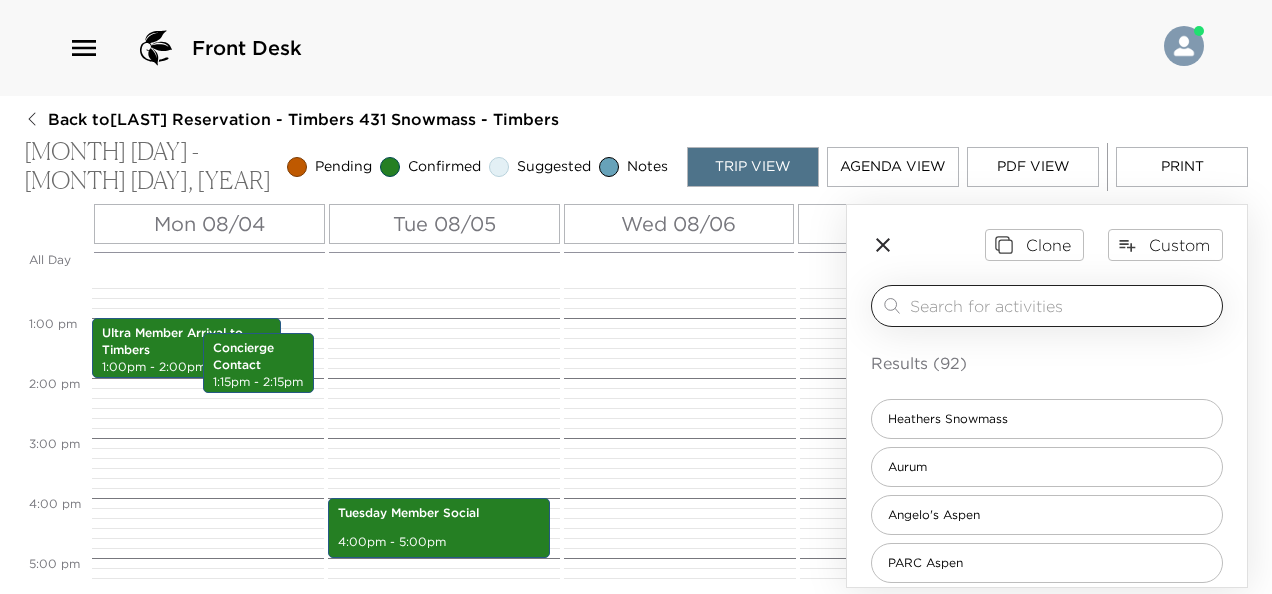 click at bounding box center [1062, 305] 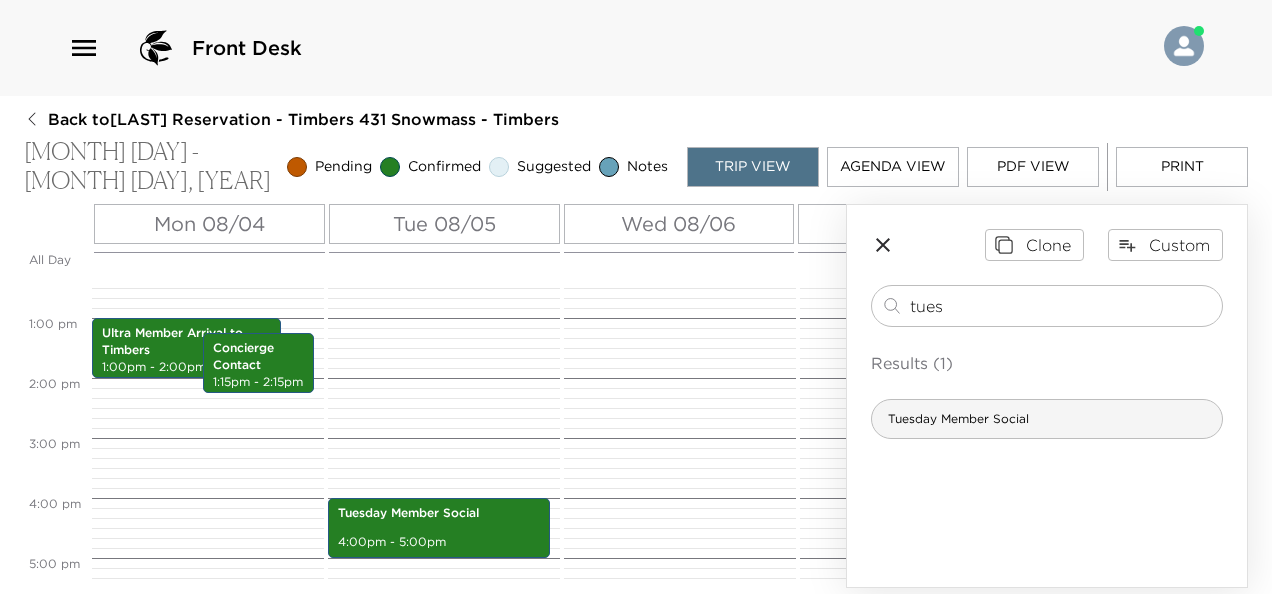 type on "tues" 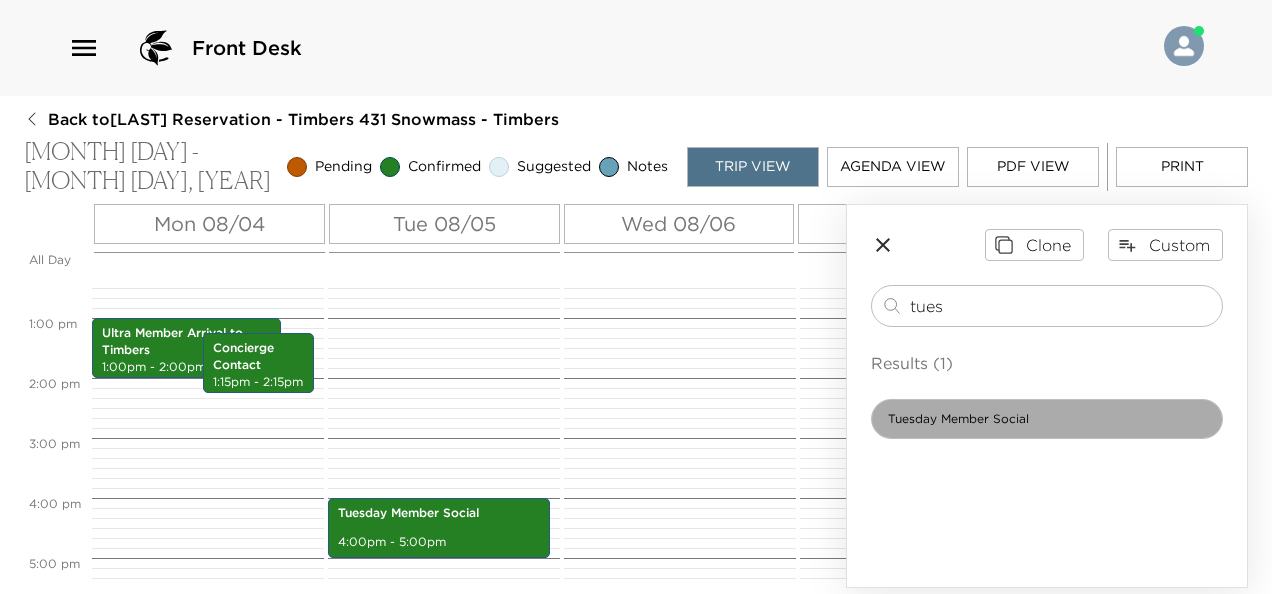 click on "Tuesday Member Social" at bounding box center [958, 419] 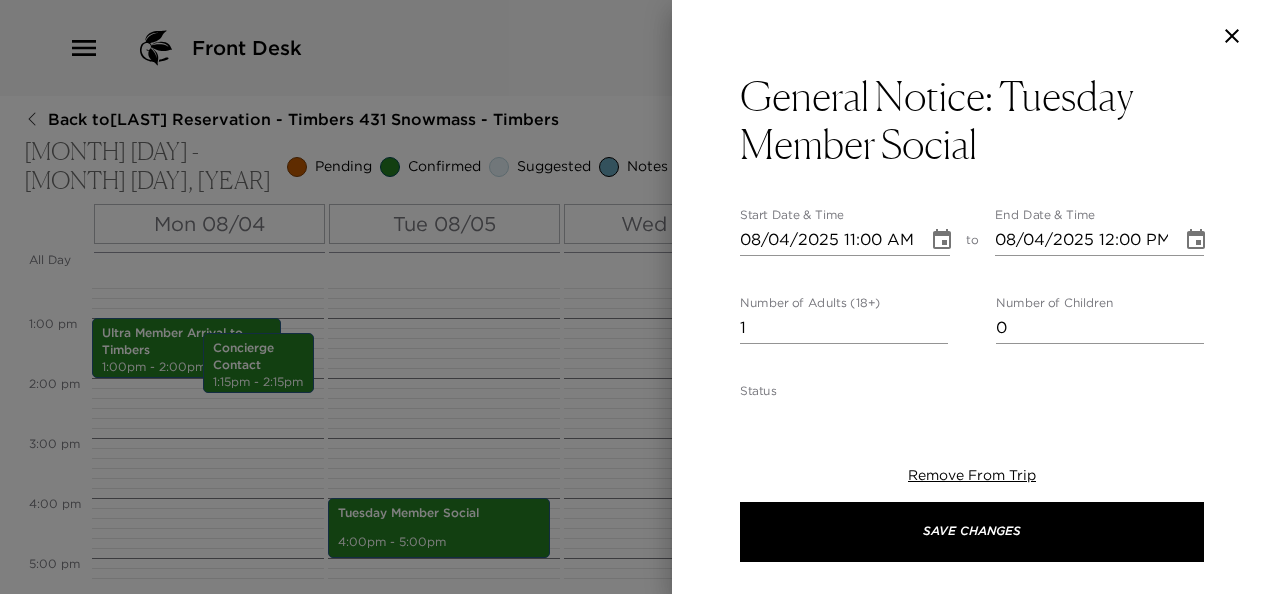 click 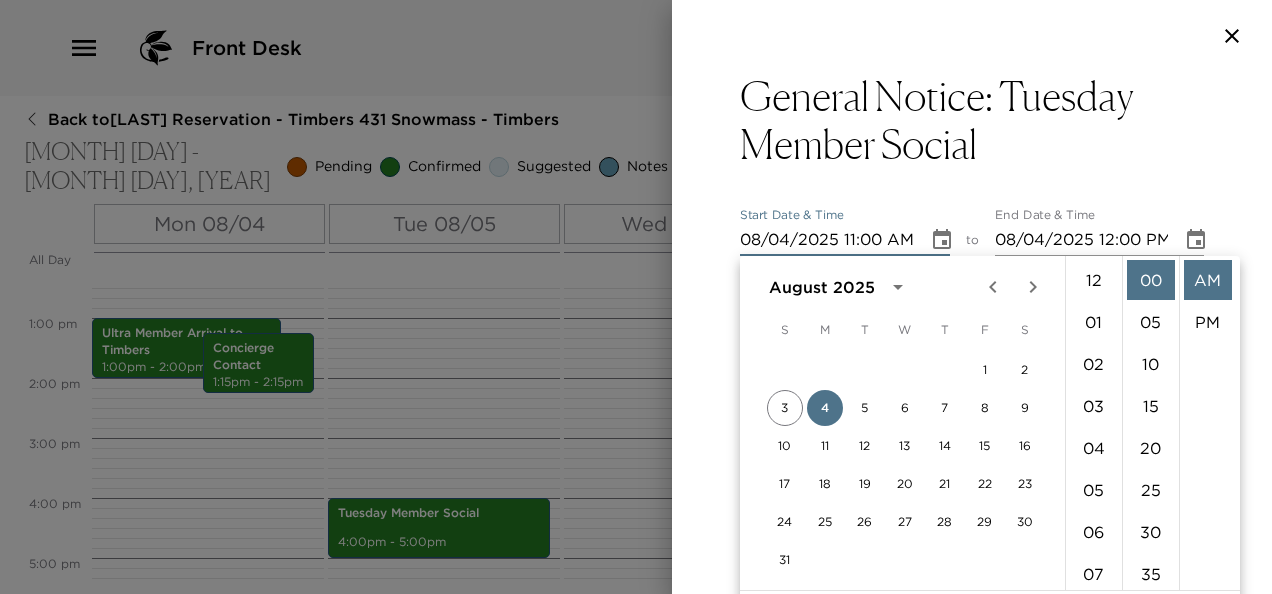 scroll, scrollTop: 462, scrollLeft: 0, axis: vertical 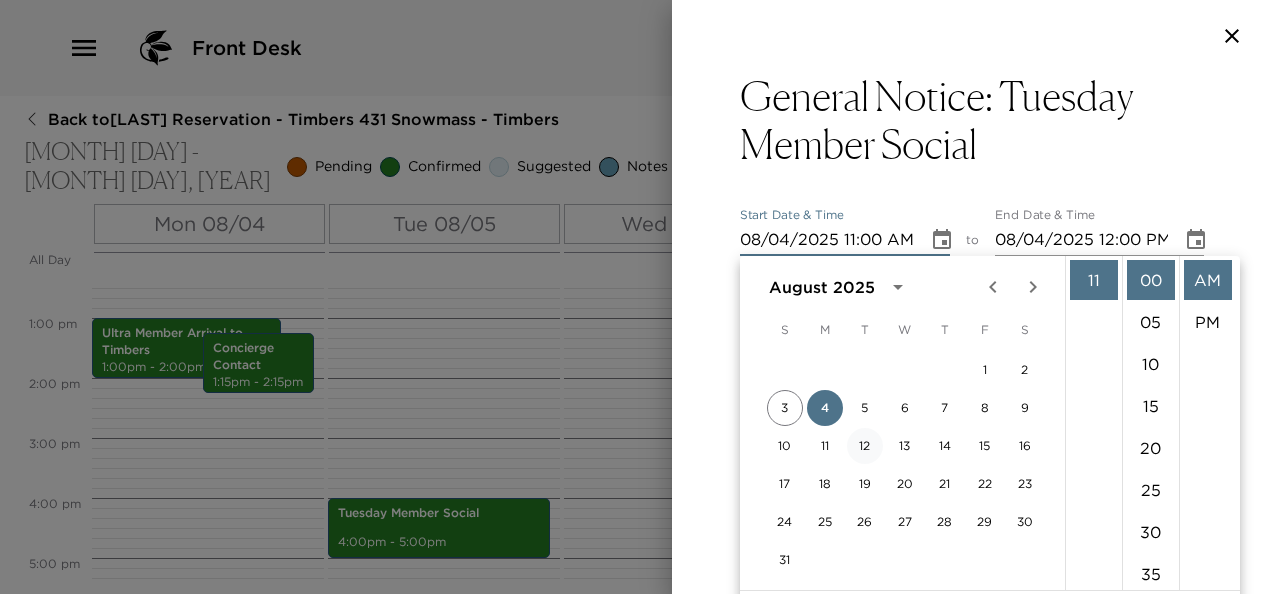 click on "12" at bounding box center (865, 446) 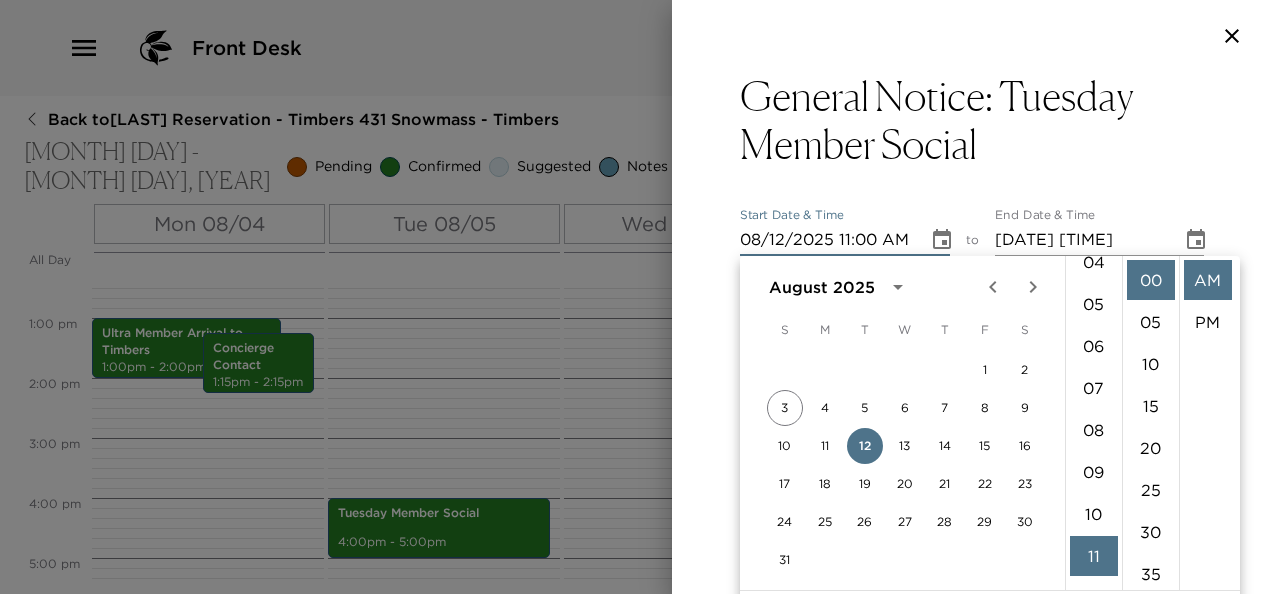 scroll, scrollTop: 147, scrollLeft: 0, axis: vertical 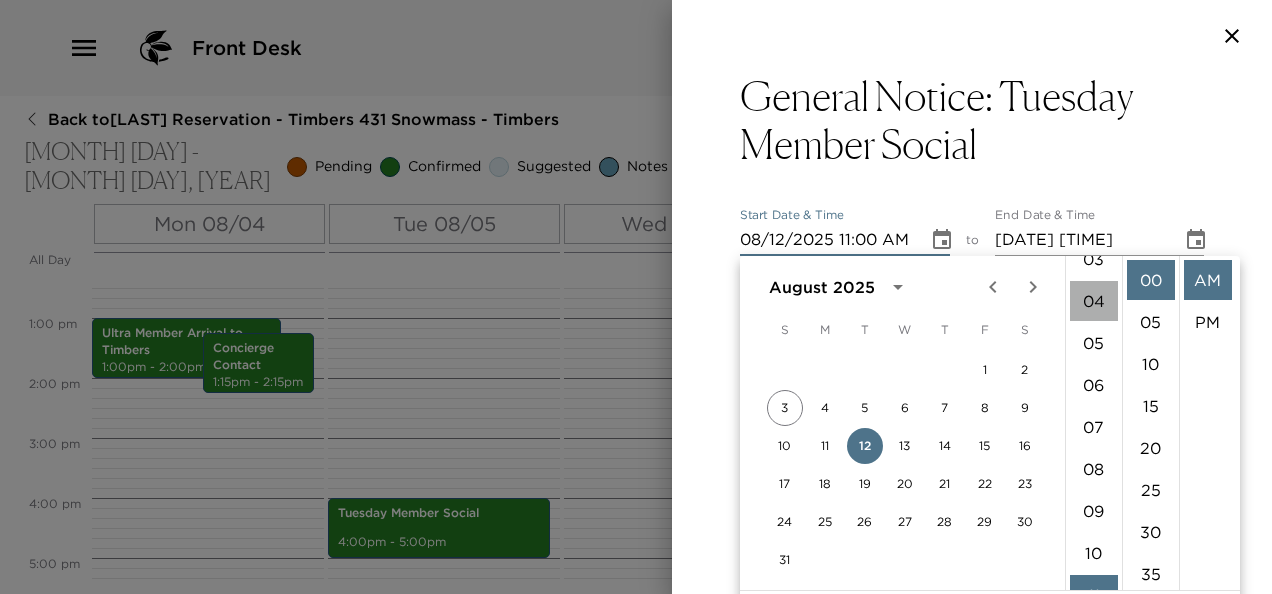 click on "04" at bounding box center [1094, 301] 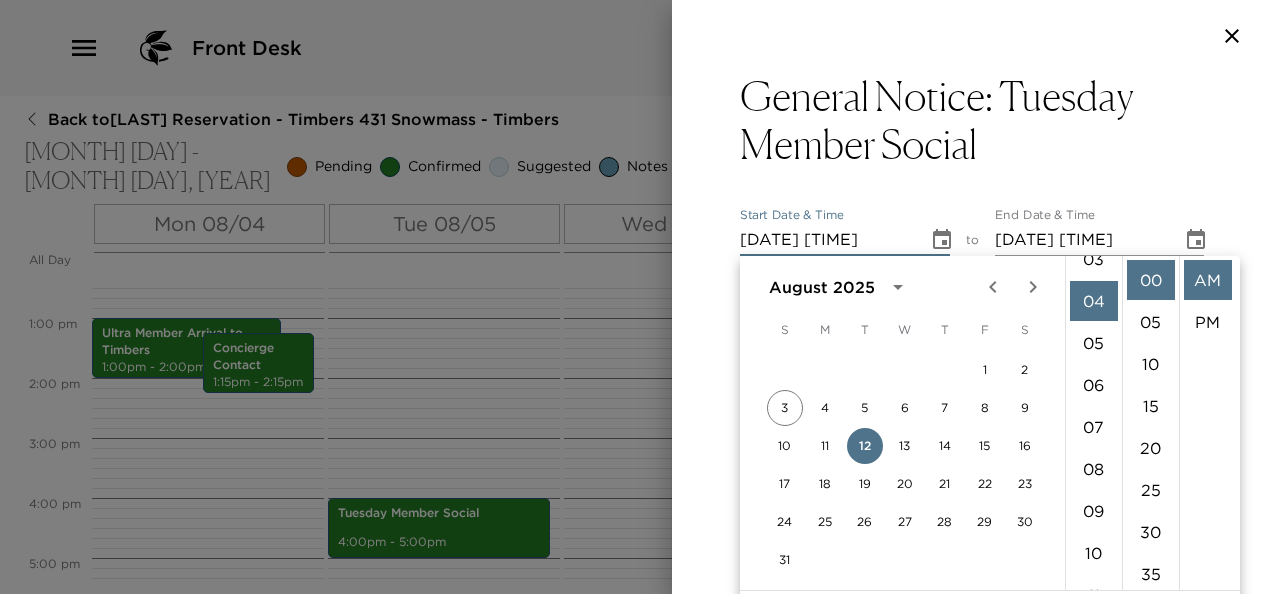 scroll, scrollTop: 168, scrollLeft: 0, axis: vertical 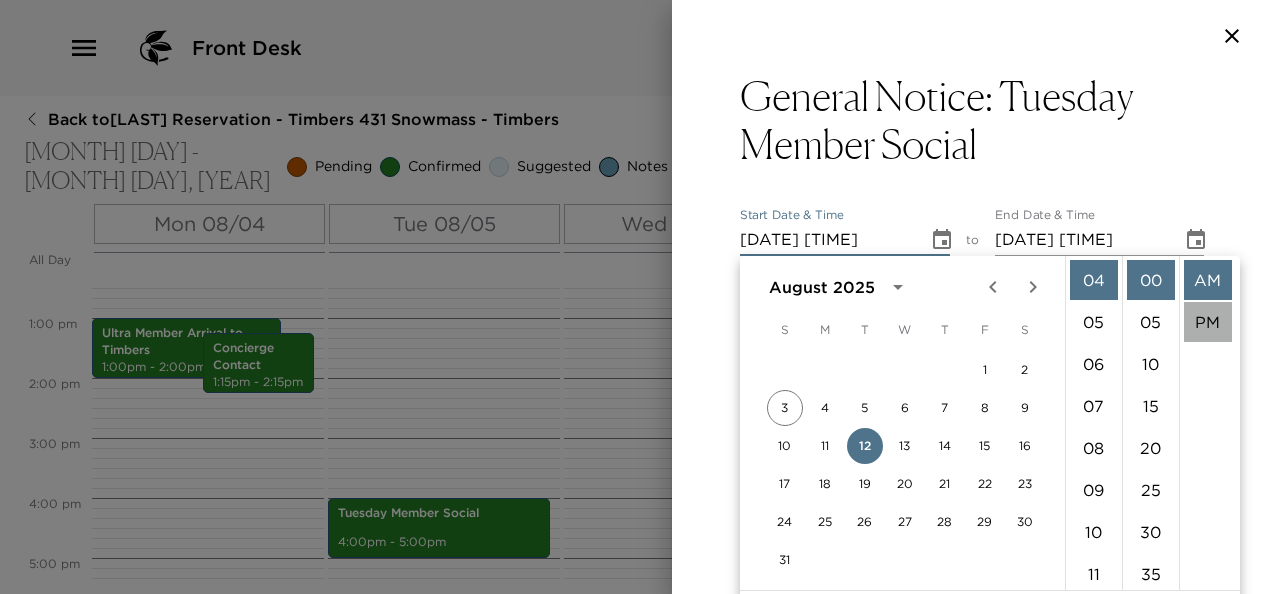 click on "PM" at bounding box center [1208, 322] 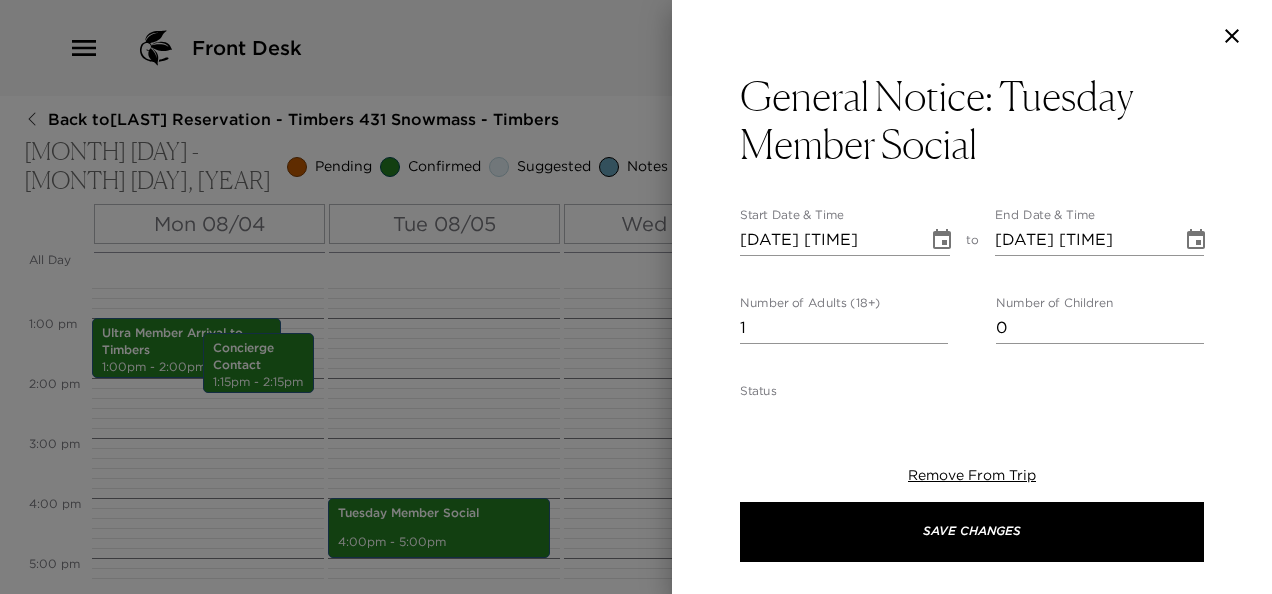 scroll, scrollTop: 42, scrollLeft: 0, axis: vertical 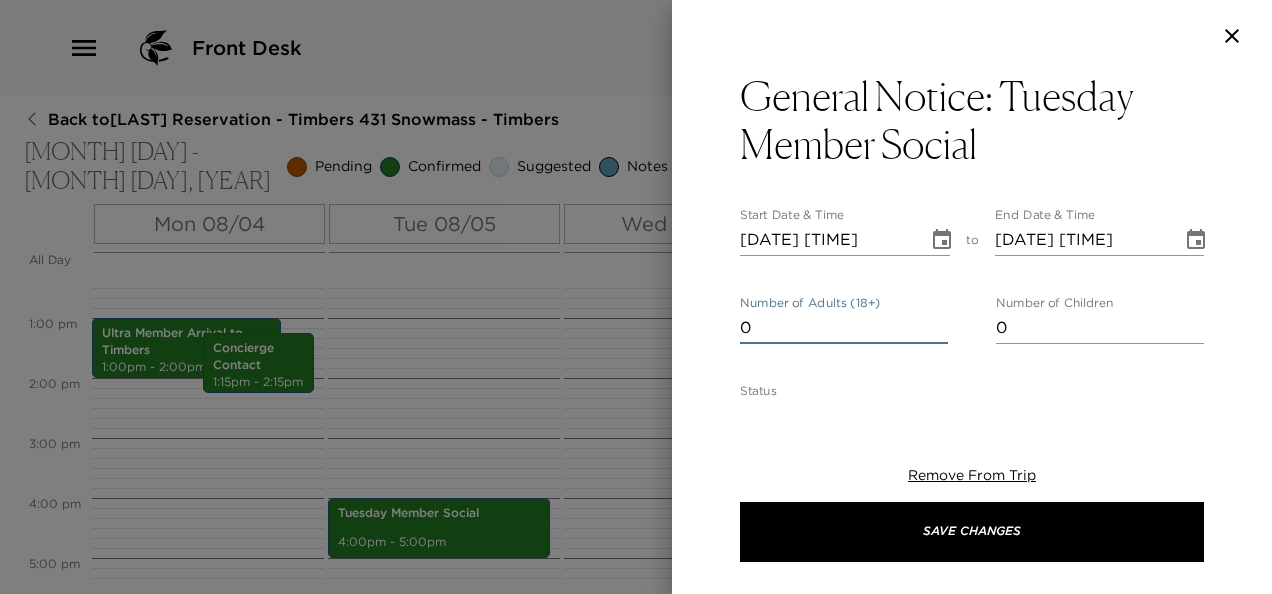 type on "0" 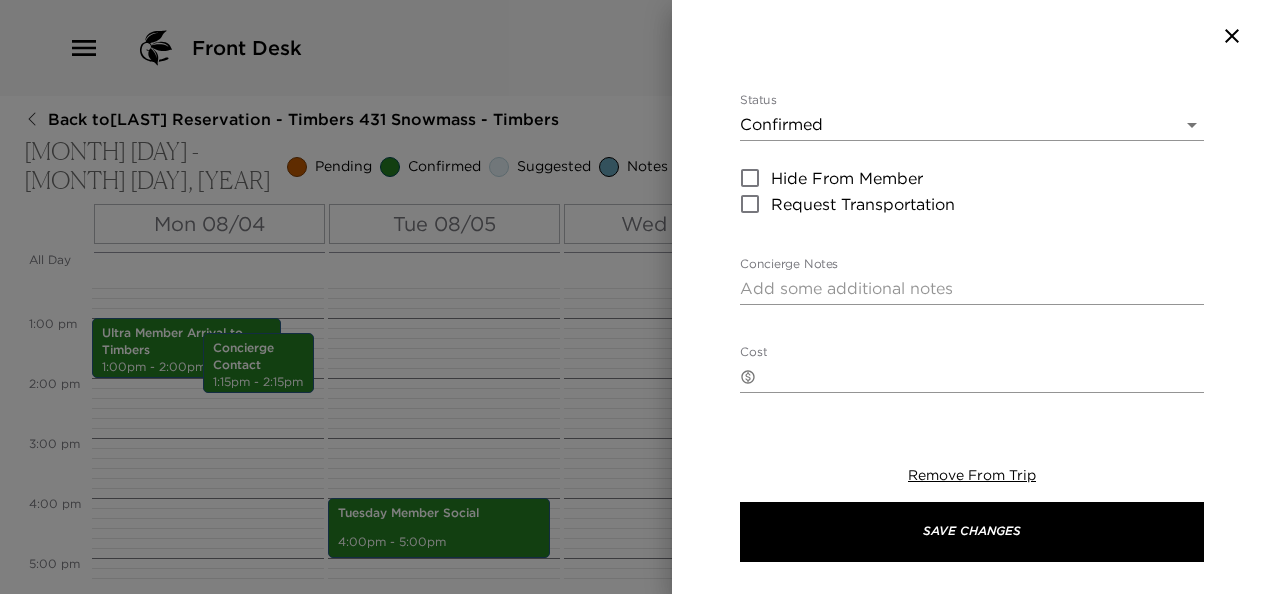 scroll, scrollTop: 298, scrollLeft: 0, axis: vertical 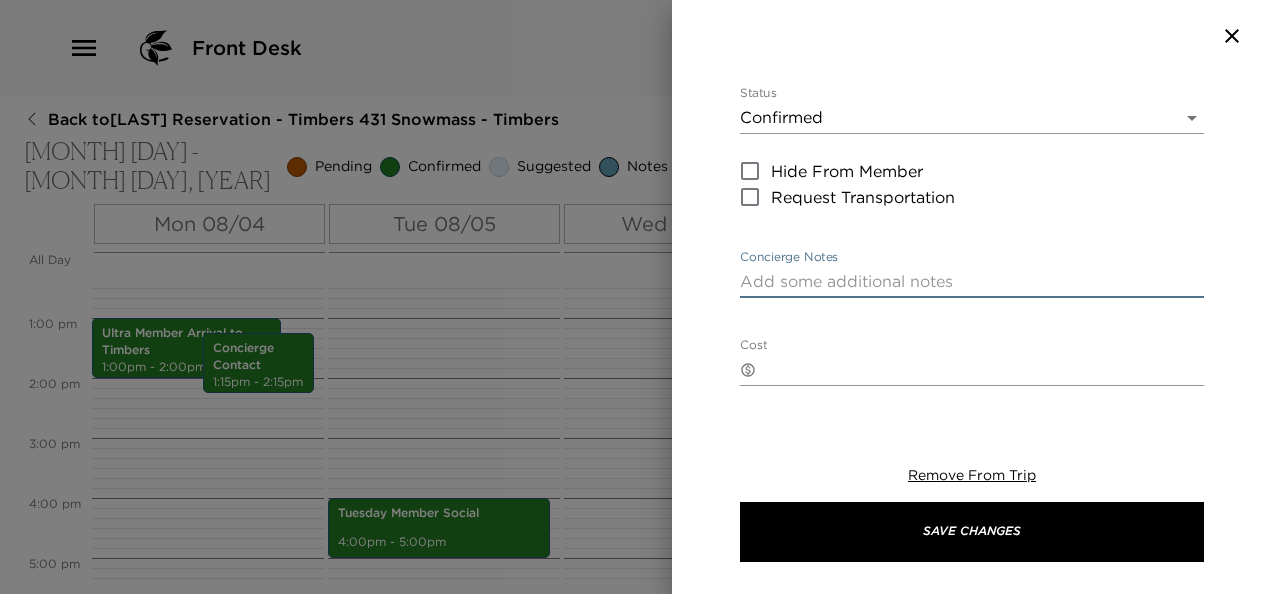 click on "Concierge Notes" at bounding box center (972, 281) 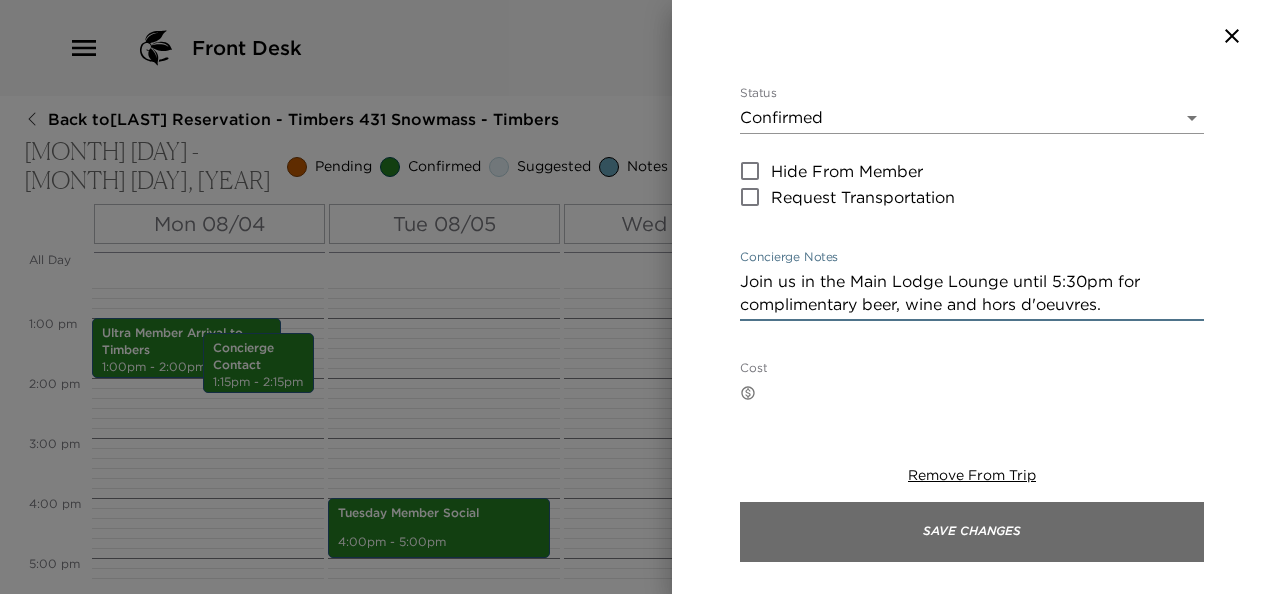 type on "Join us in the Main Lodge Lounge until 5:30pm for complimentary beer, wine and hors d'oeuvres." 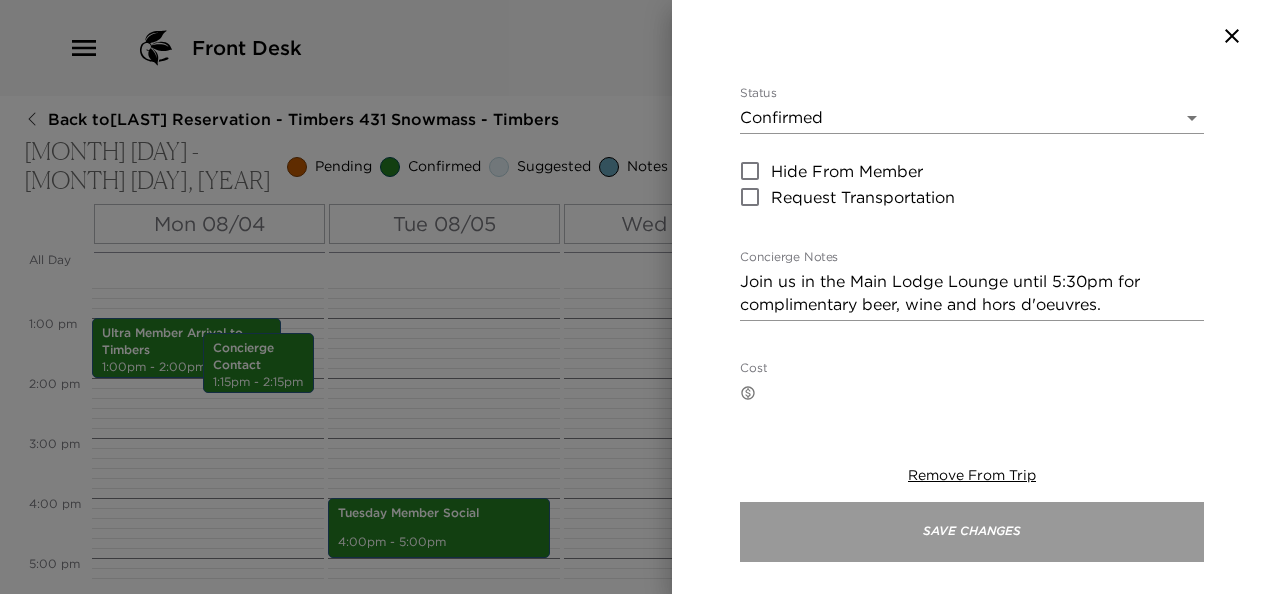 click on "Save Changes" at bounding box center [972, 532] 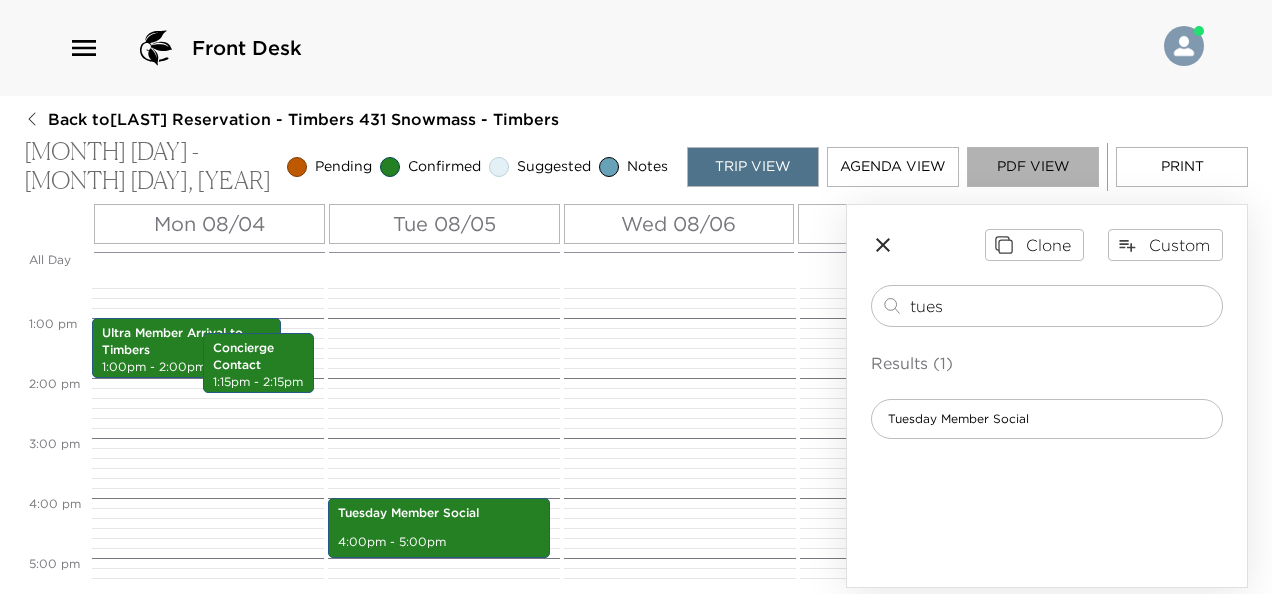 click on "PDF View" at bounding box center [1033, 167] 